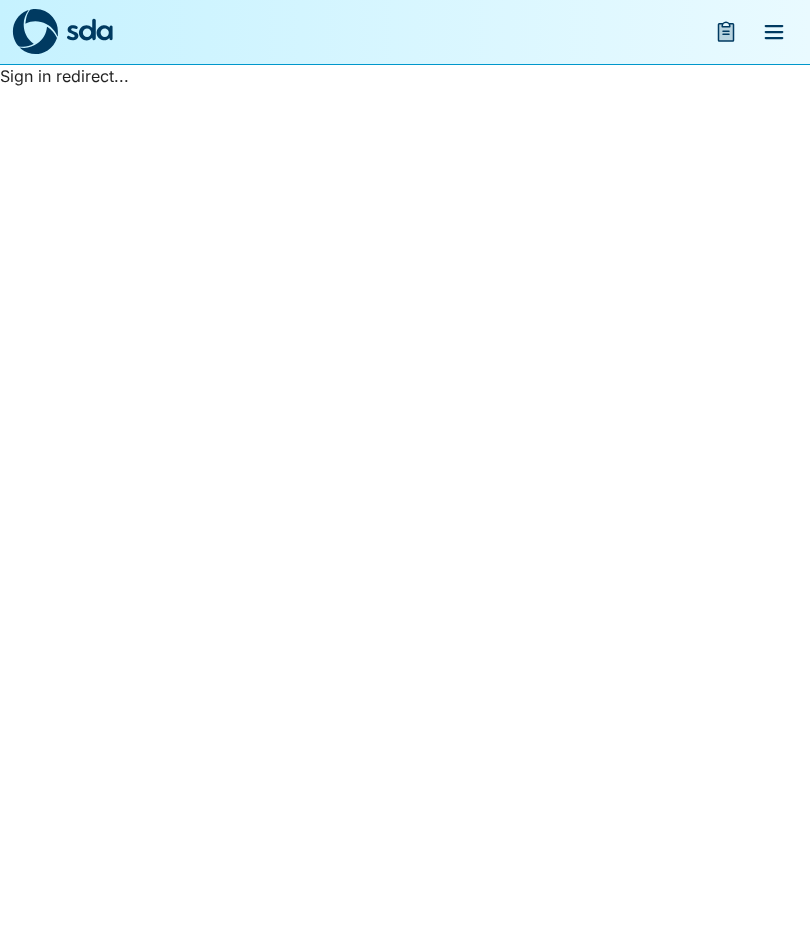scroll, scrollTop: 0, scrollLeft: 0, axis: both 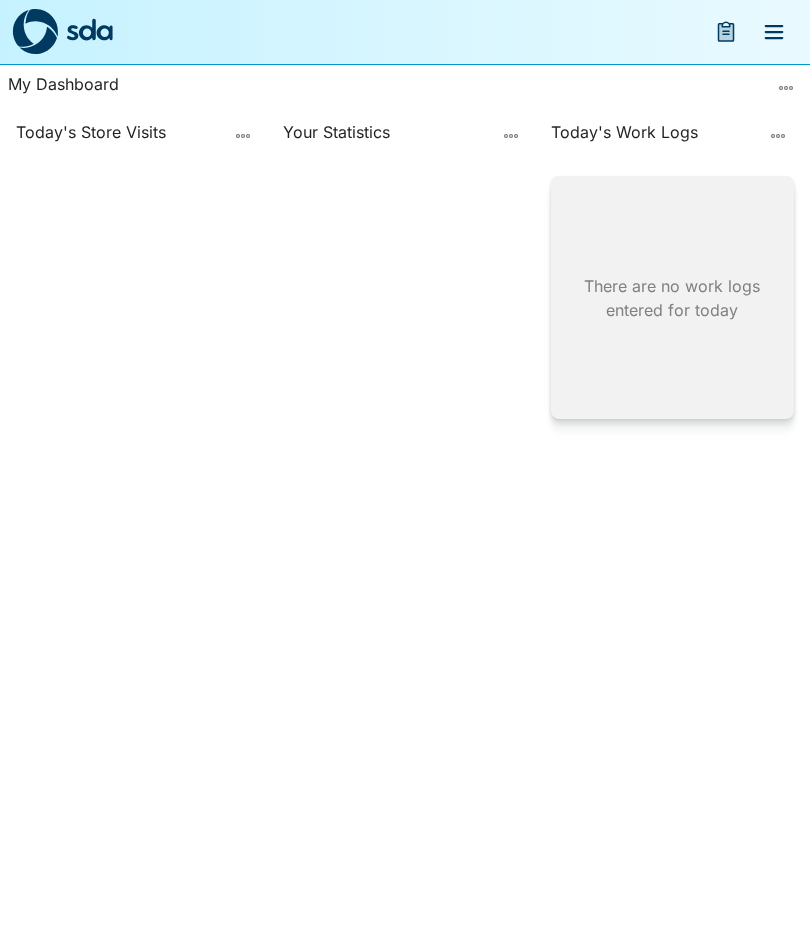 click at bounding box center (774, 32) 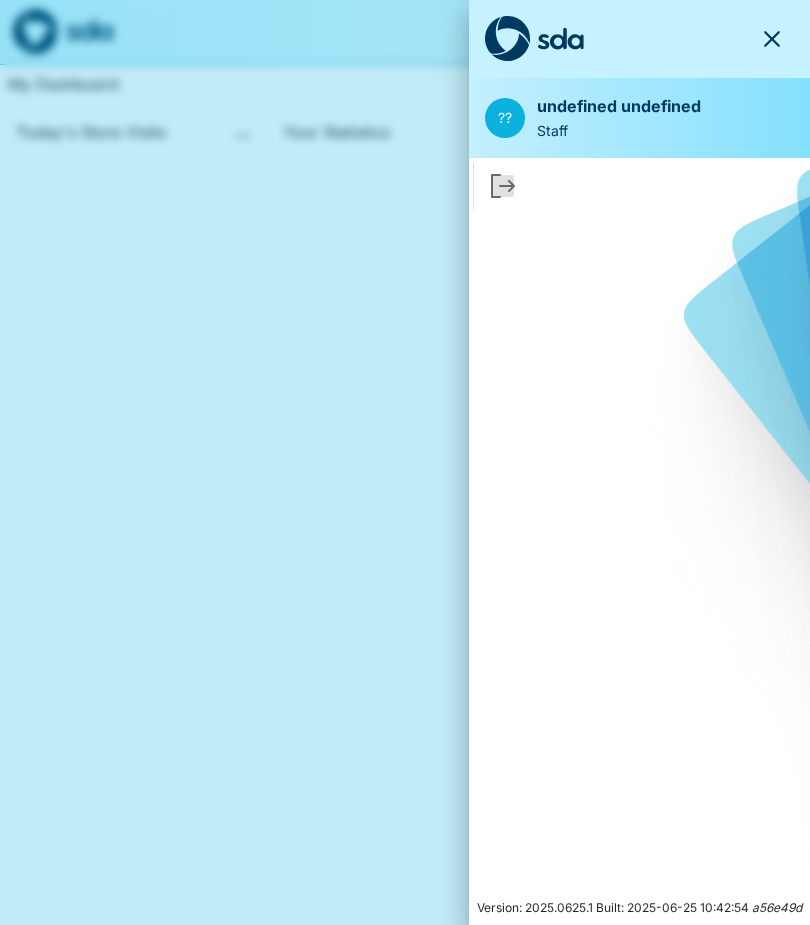 click 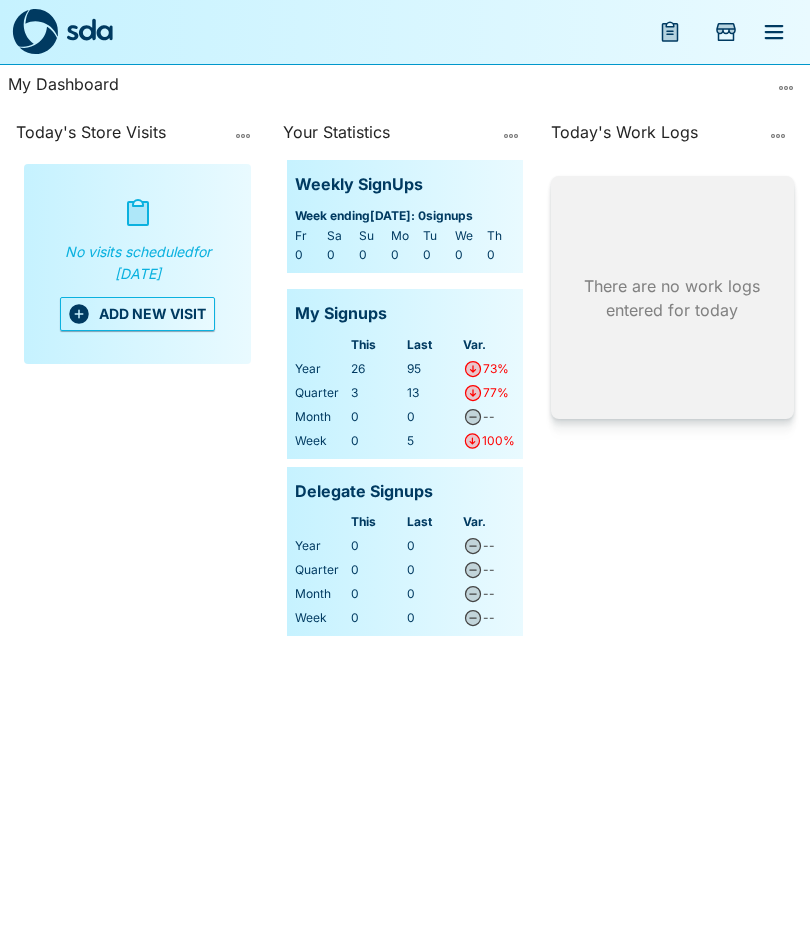 click 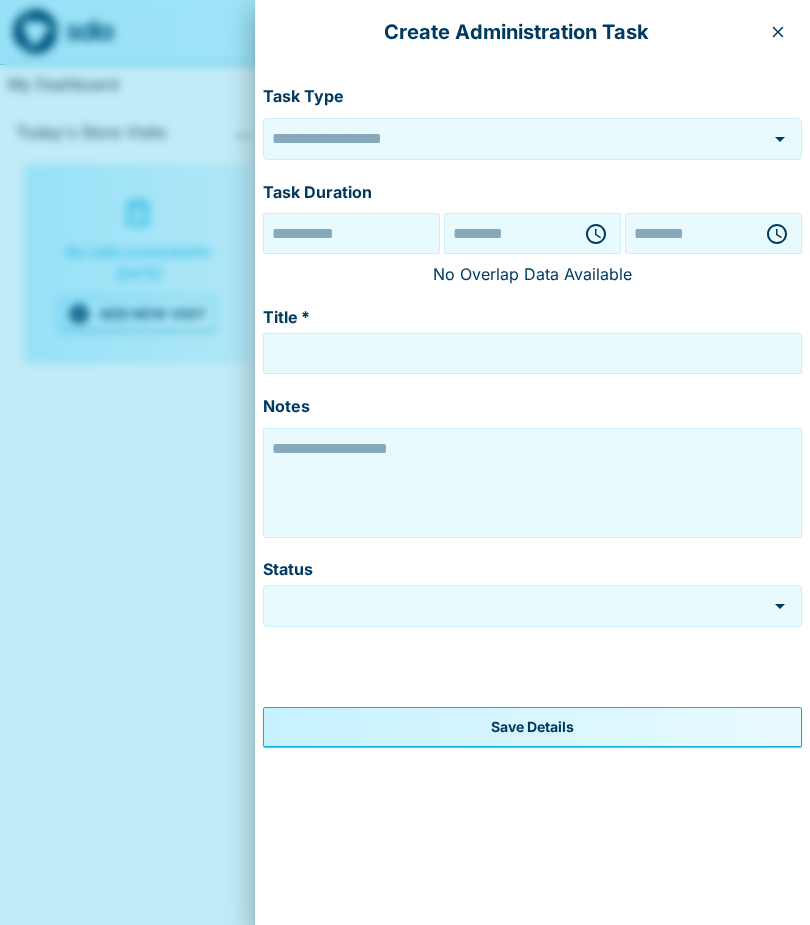 type on "******" 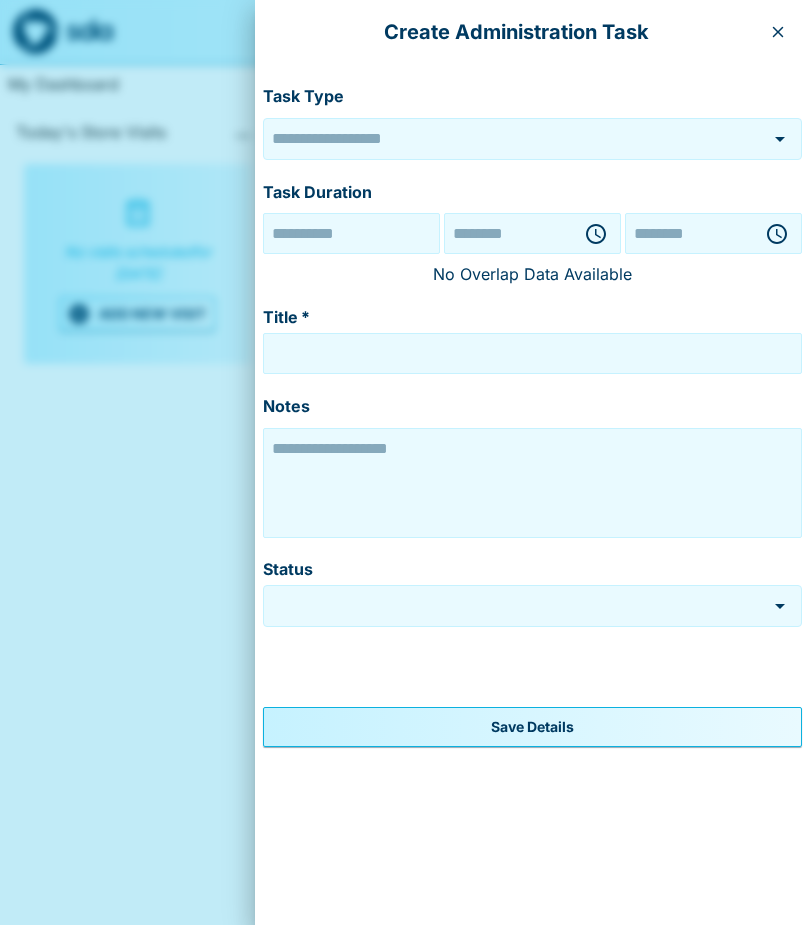 type on "******" 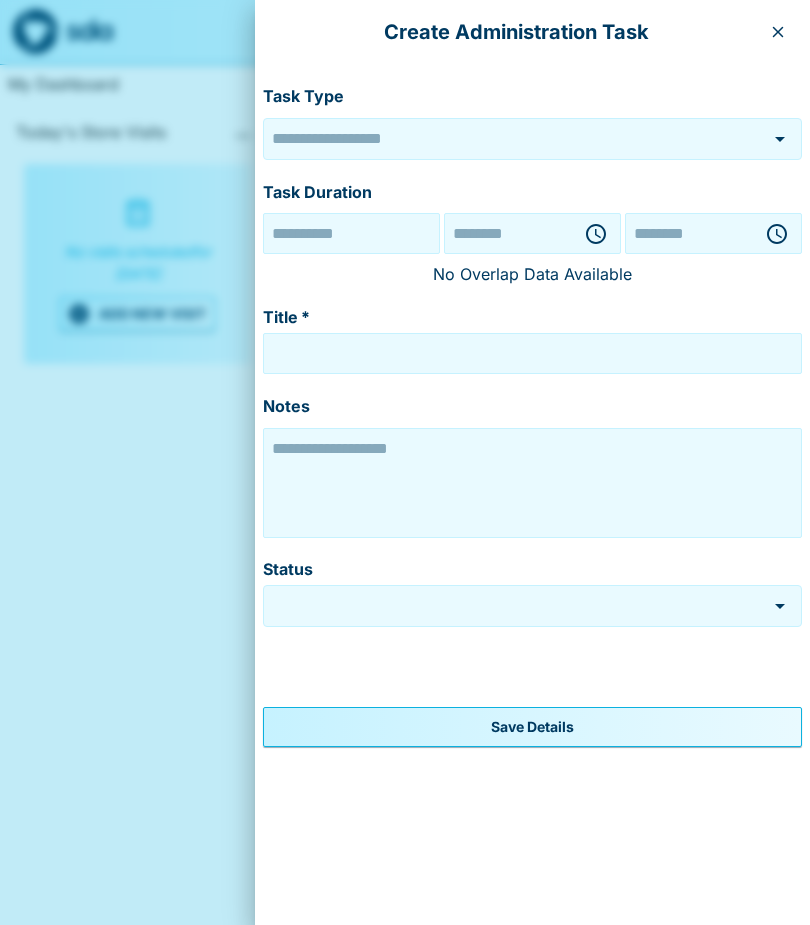 type on "*********" 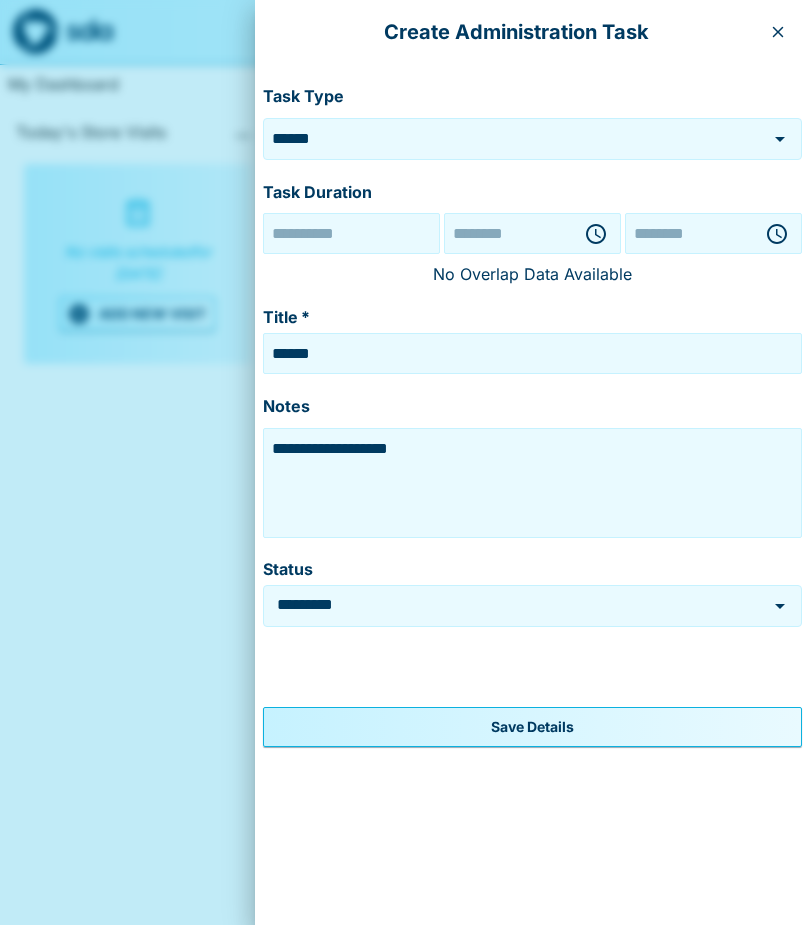 type on "**********" 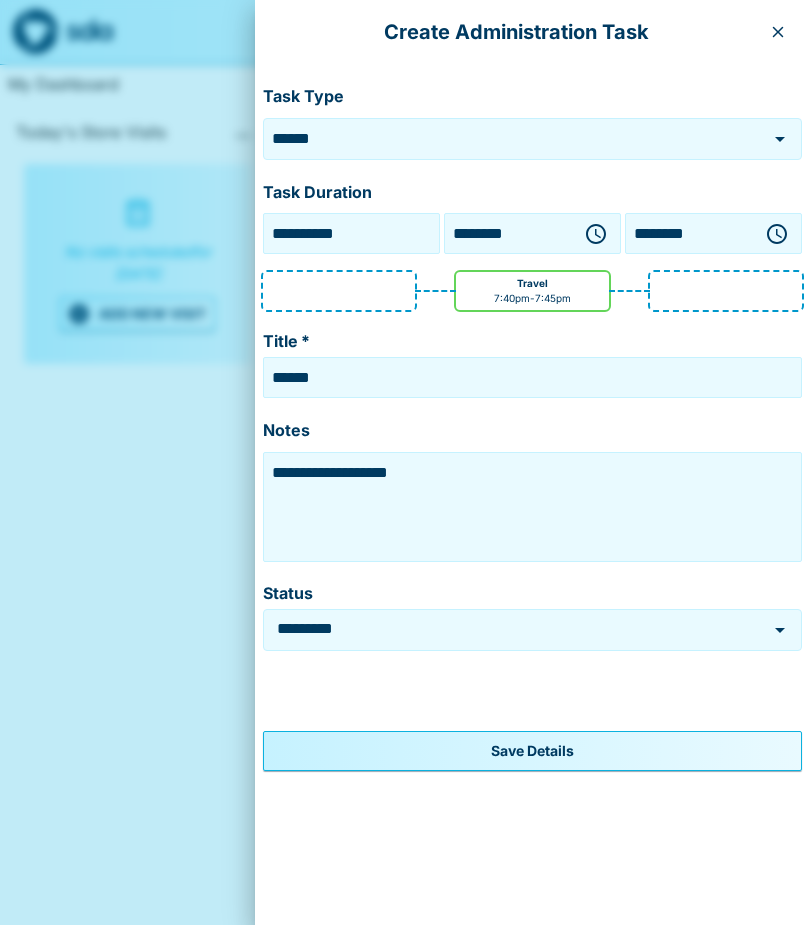 click on "******" at bounding box center [502, 138] 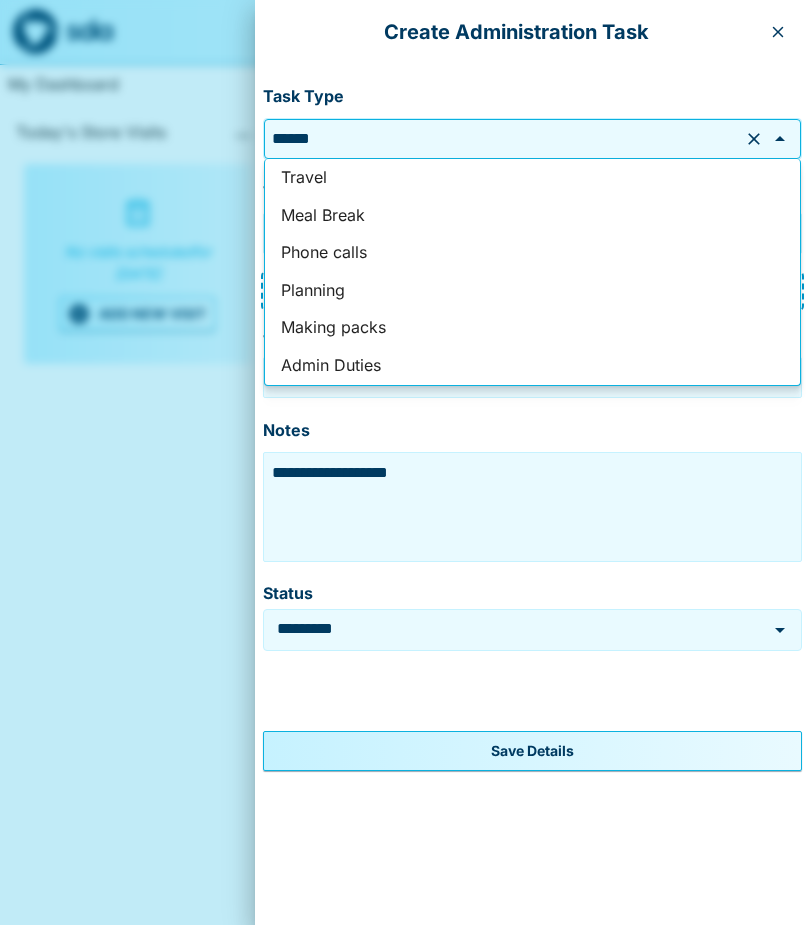 click on "Admin Duties" at bounding box center [532, 366] 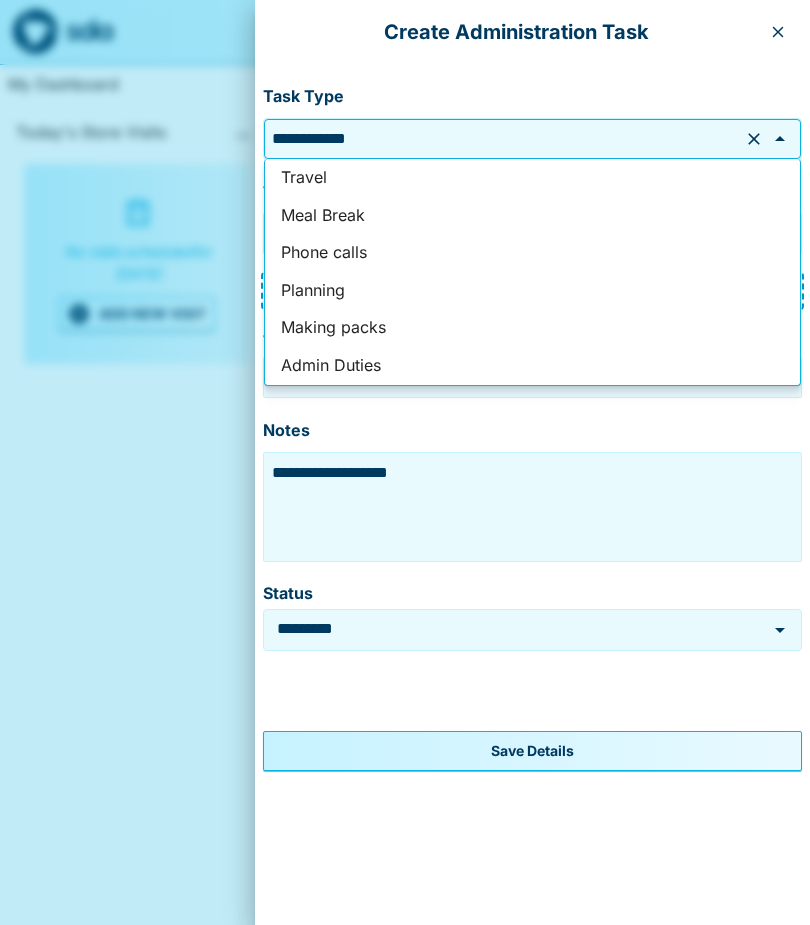 type on "**********" 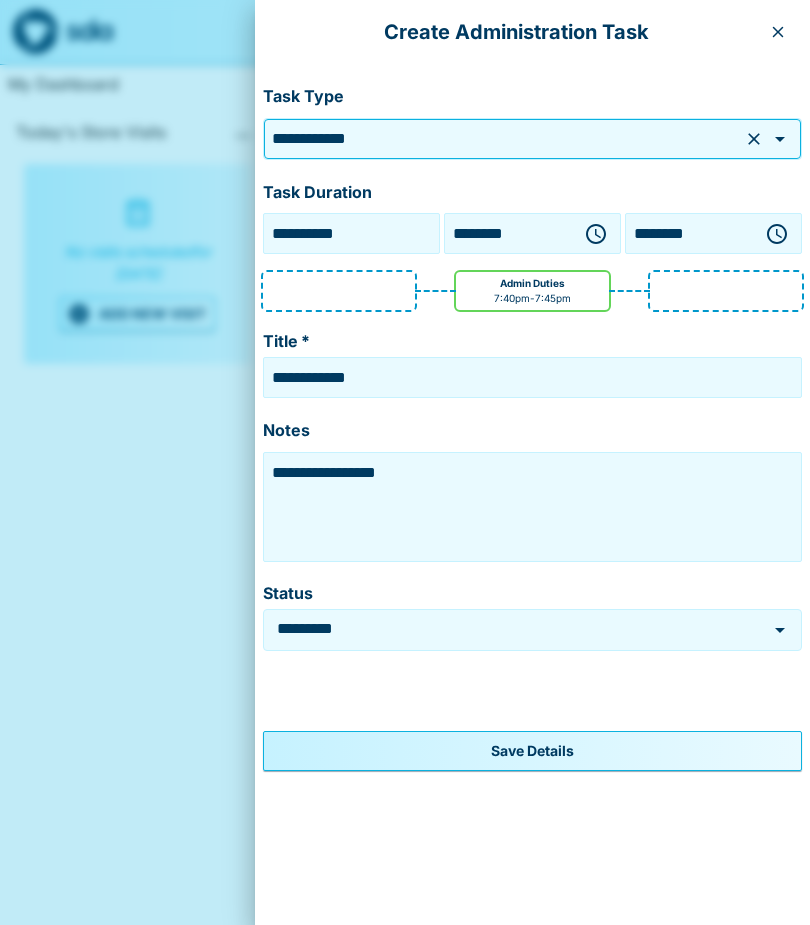 click 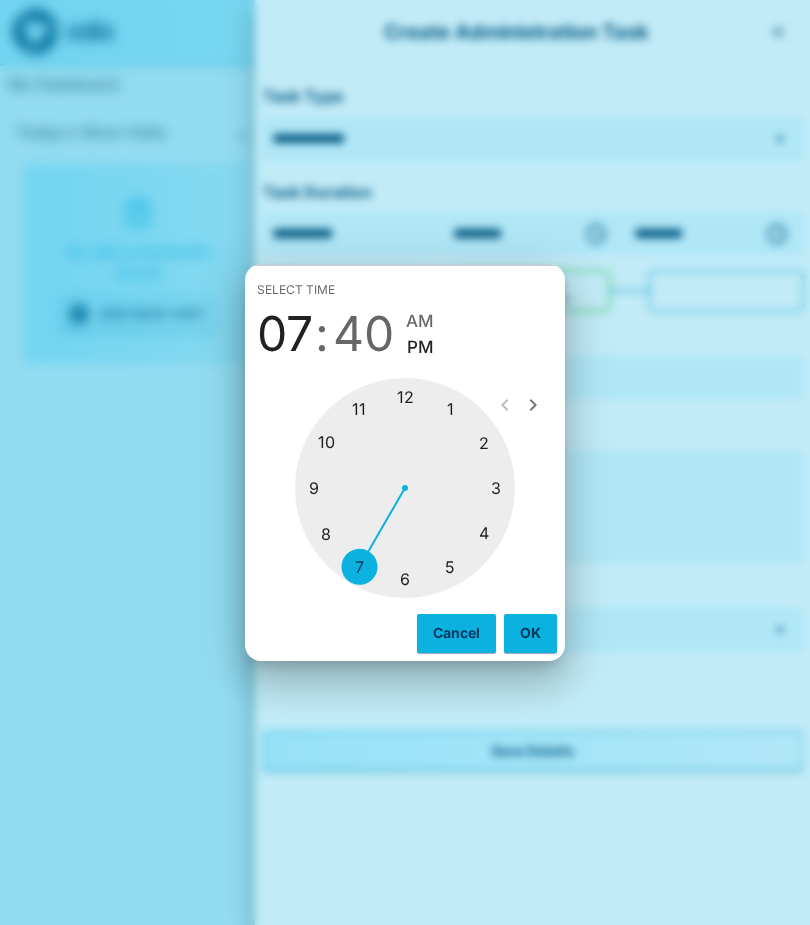 click at bounding box center (405, 488) 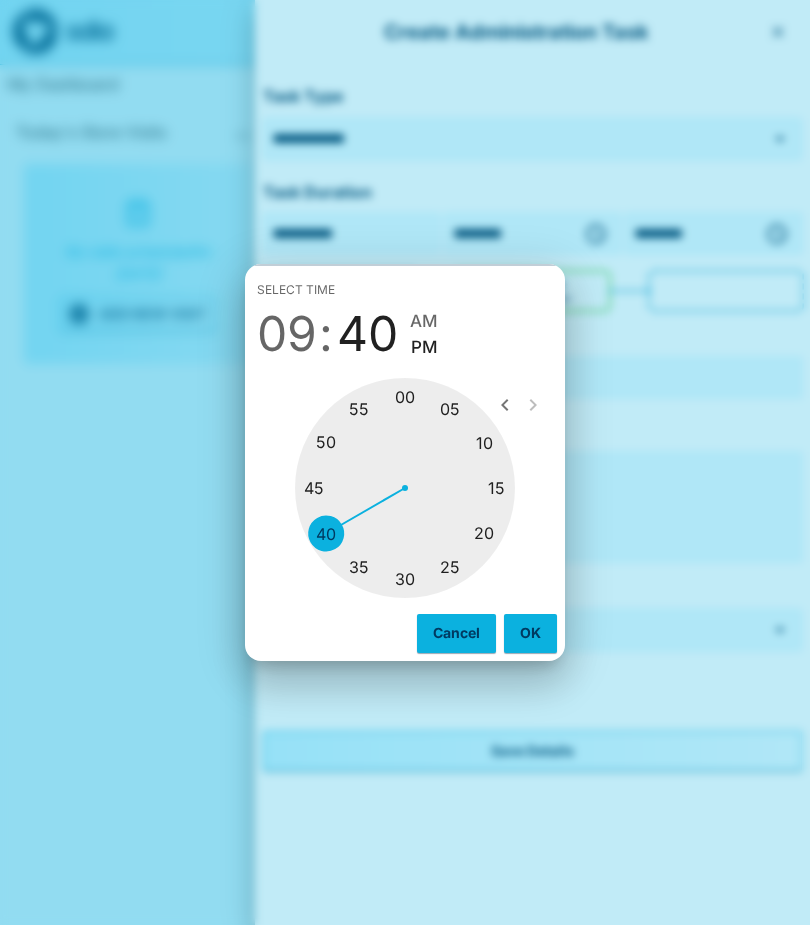 click at bounding box center (405, 488) 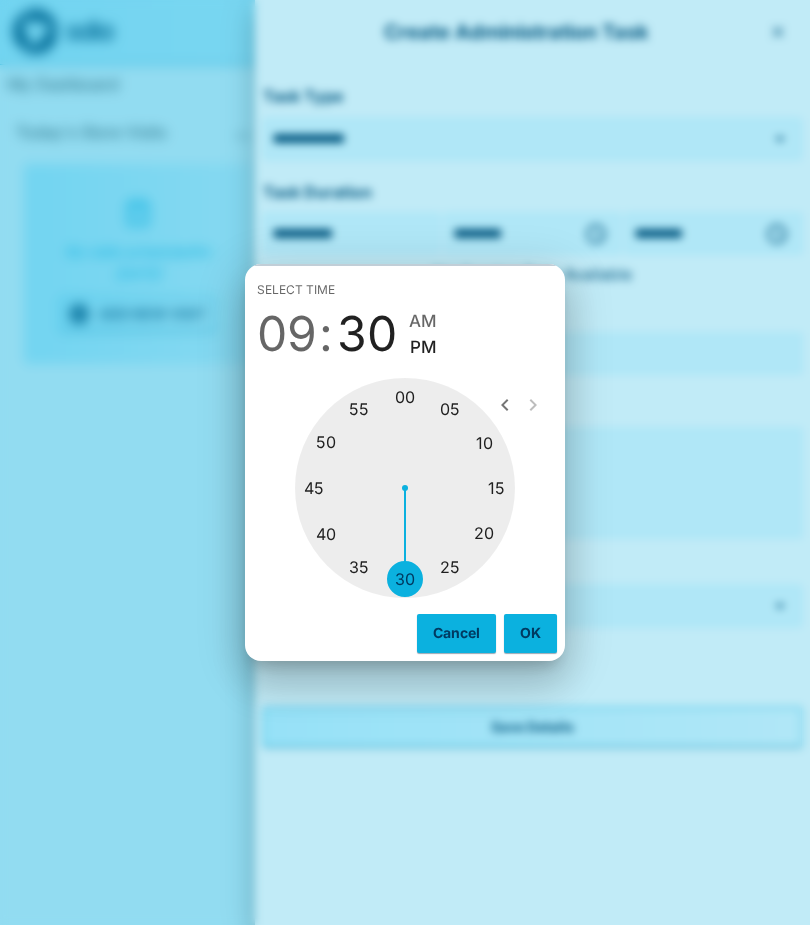 click on "AM" at bounding box center [423, 321] 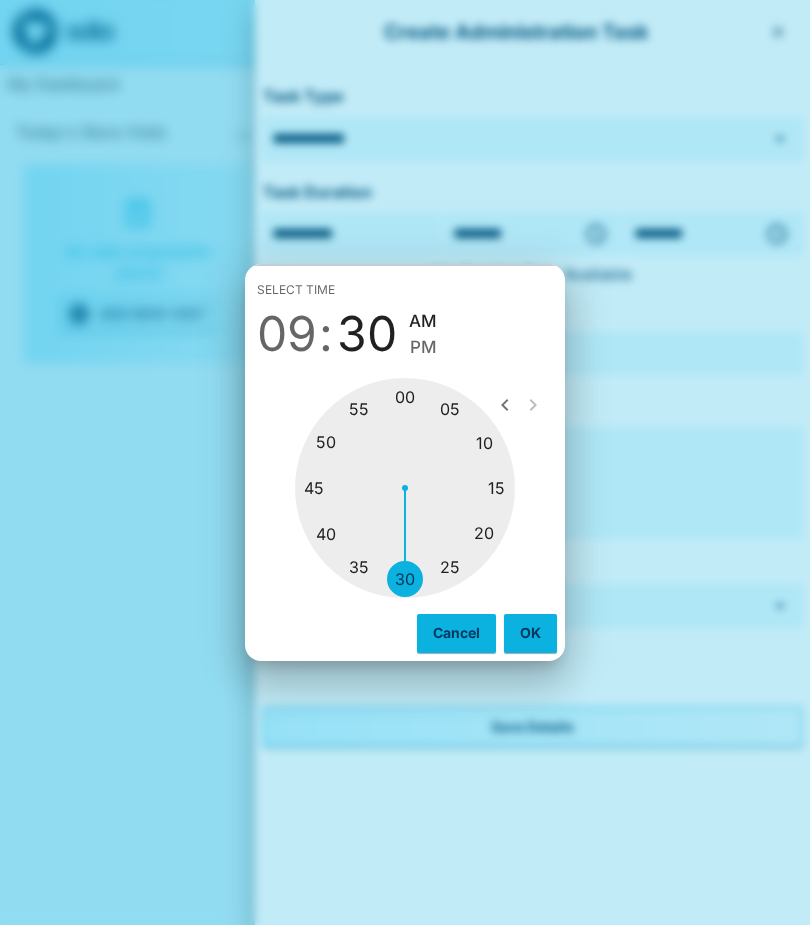 click on "OK" at bounding box center (530, 633) 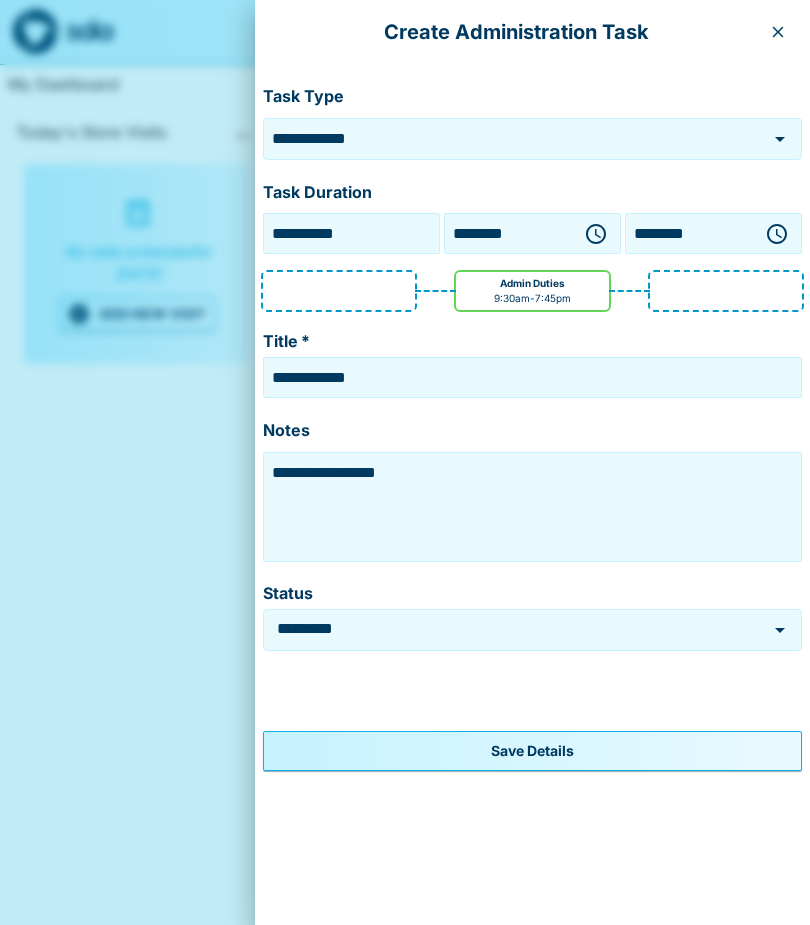click at bounding box center [777, 234] 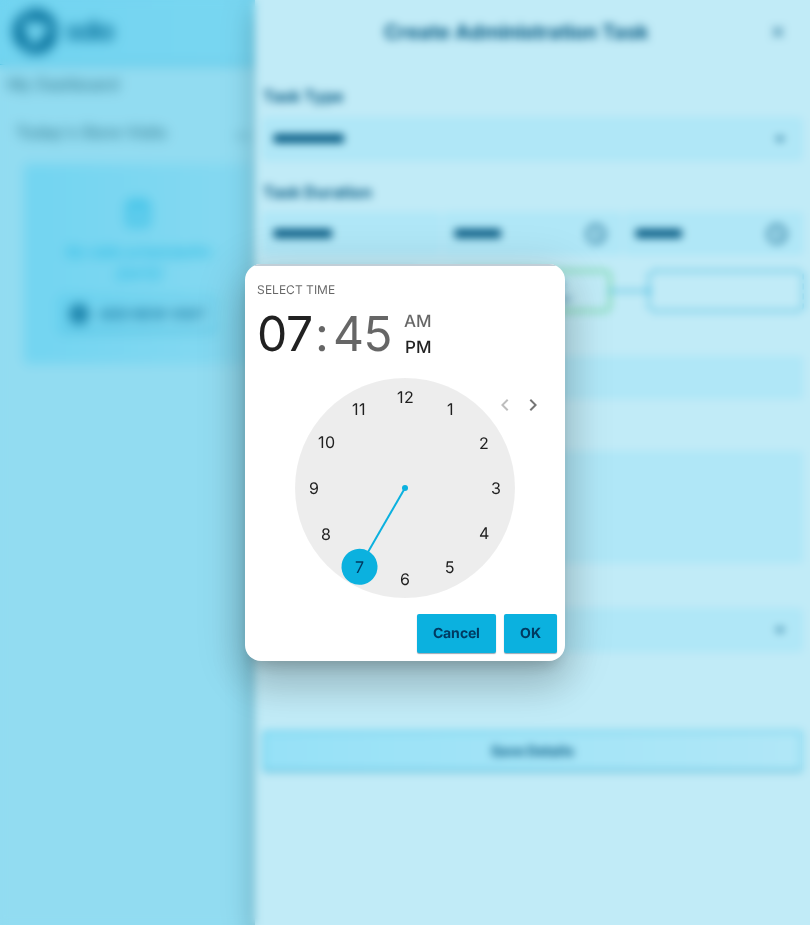 click at bounding box center [405, 488] 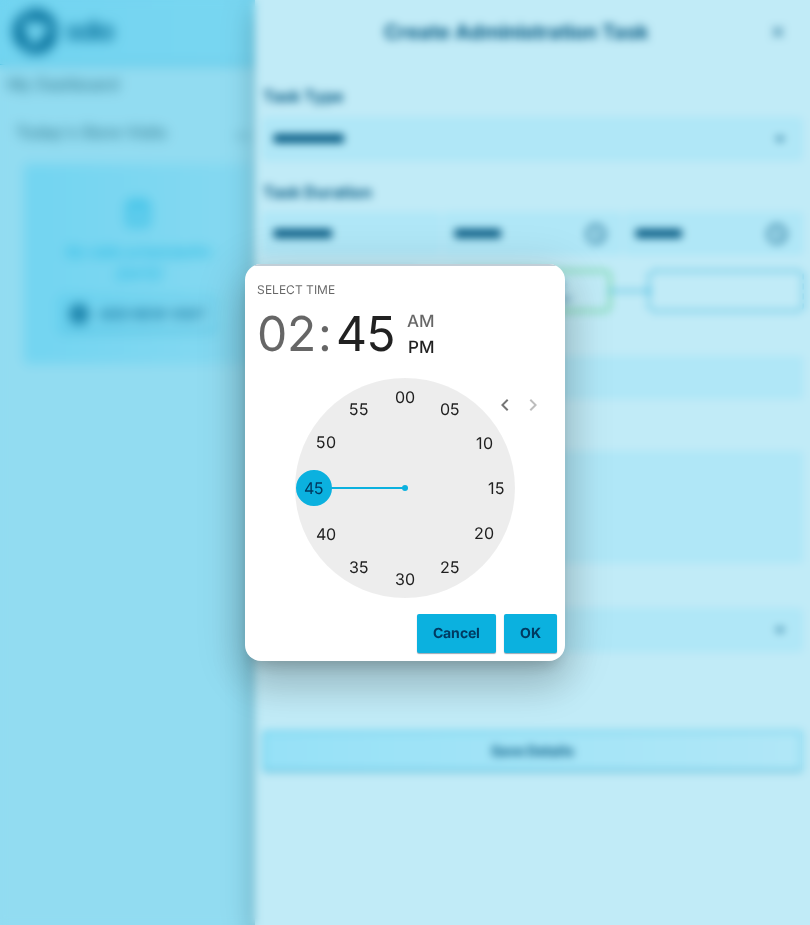 click at bounding box center (405, 488) 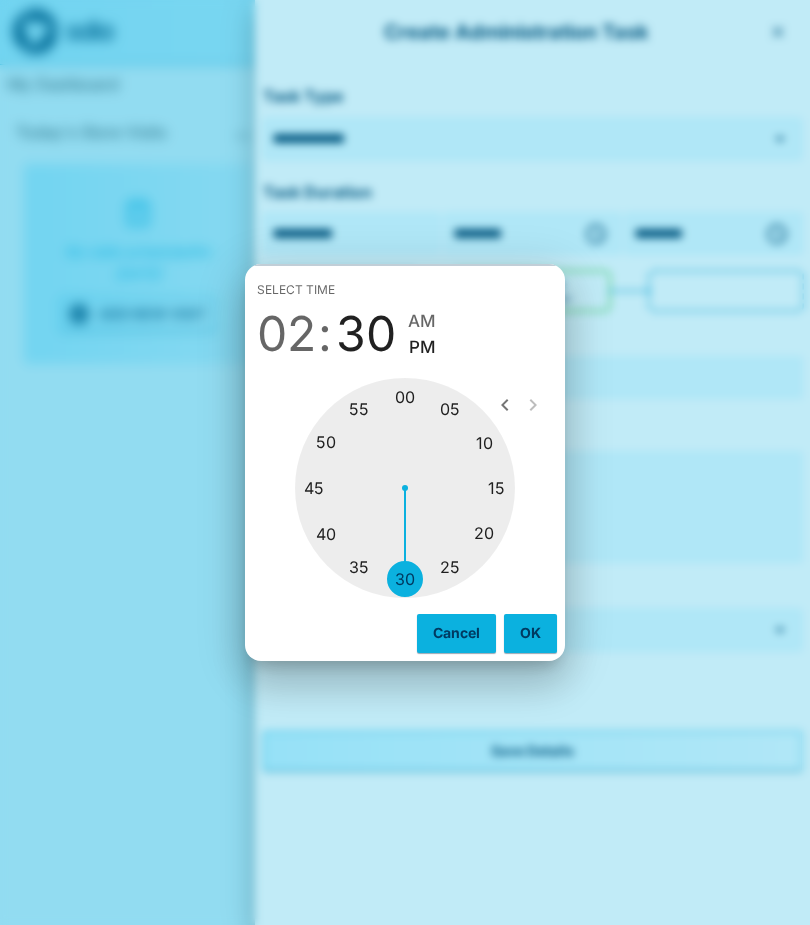 click on "OK" at bounding box center (530, 633) 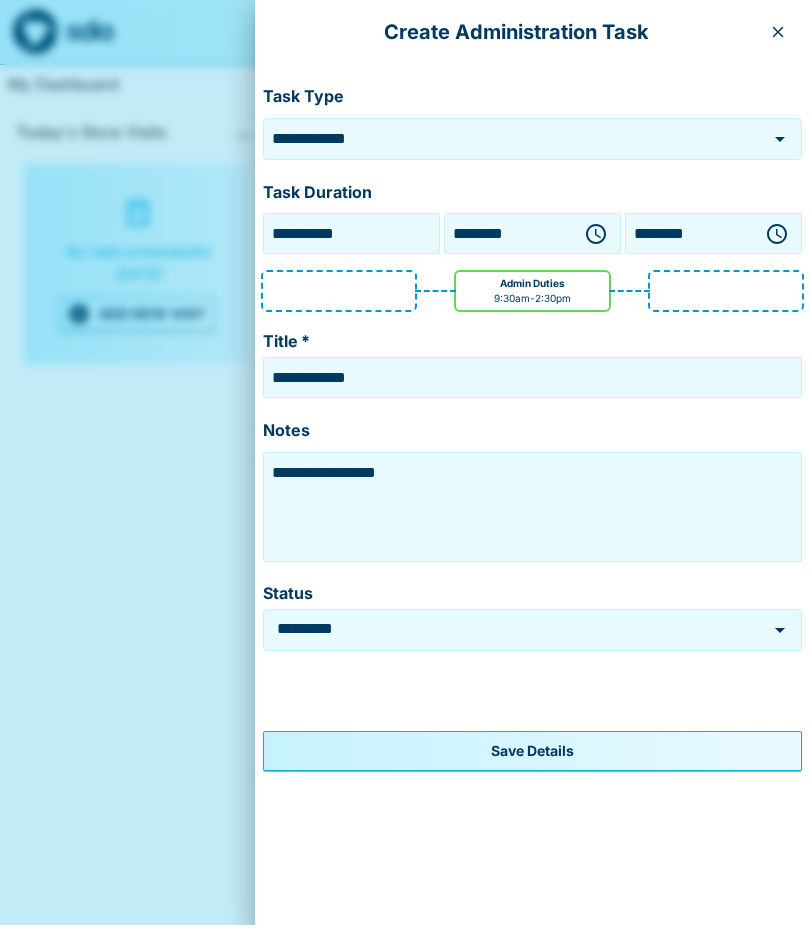 click on "**********" at bounding box center [532, 377] 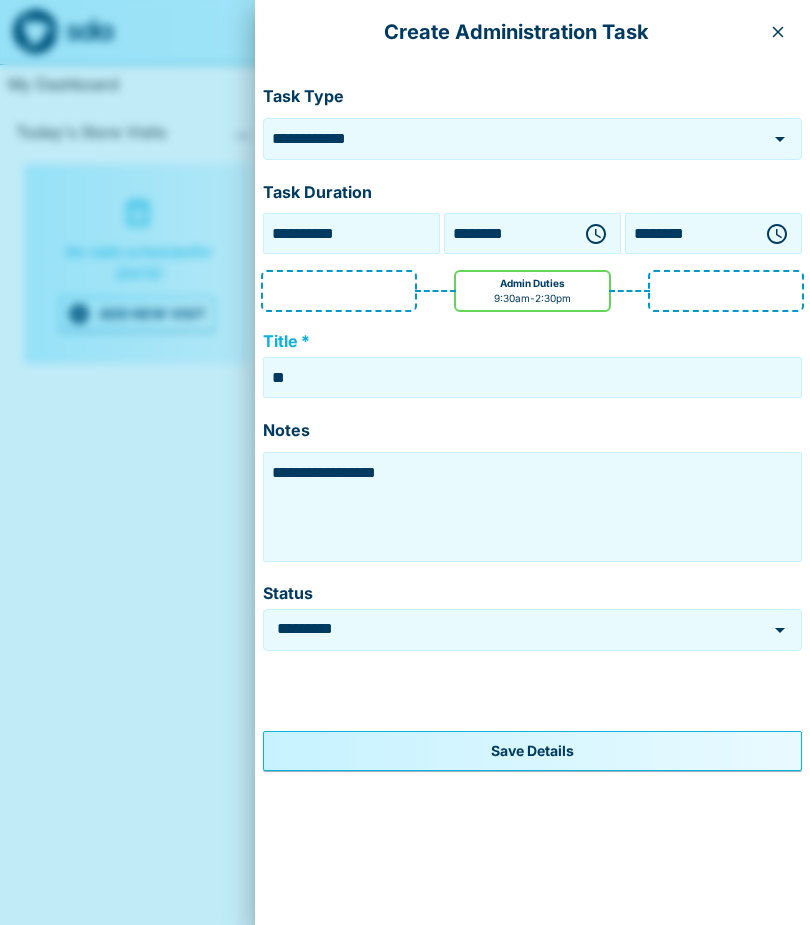 type on "*" 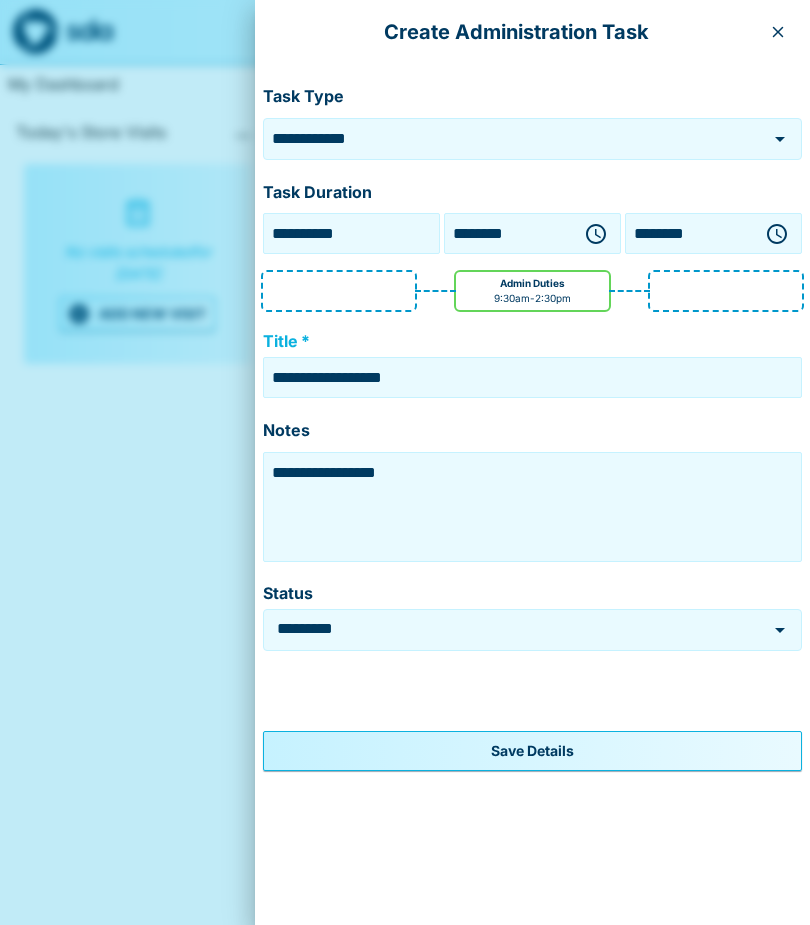 type on "**********" 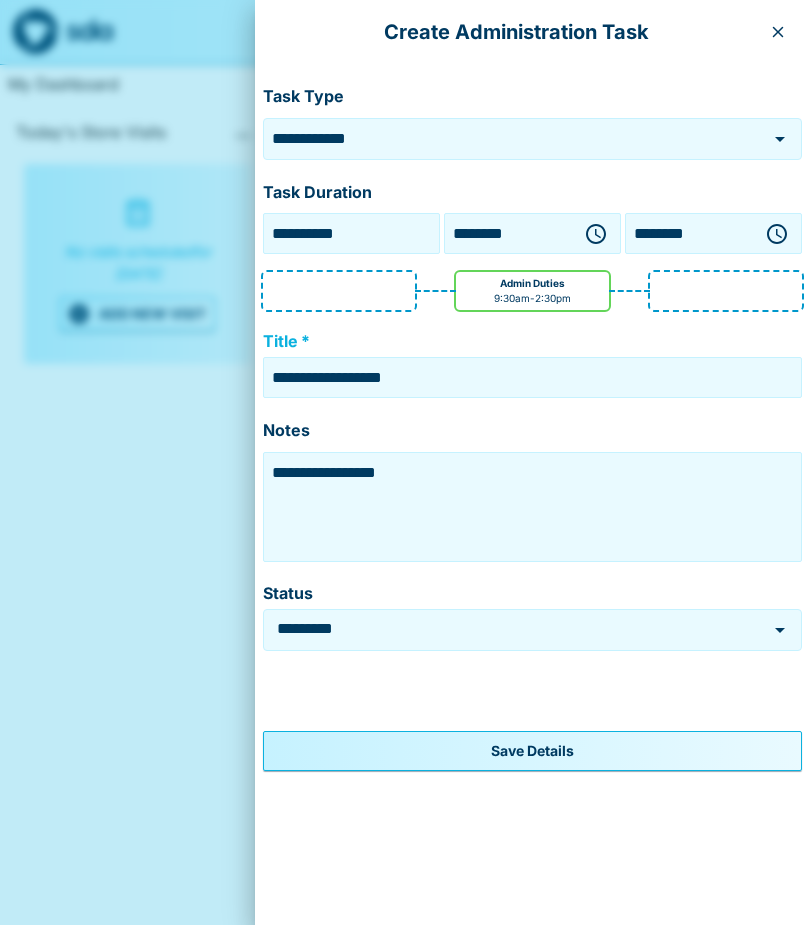 click on "**********" at bounding box center [532, 507] 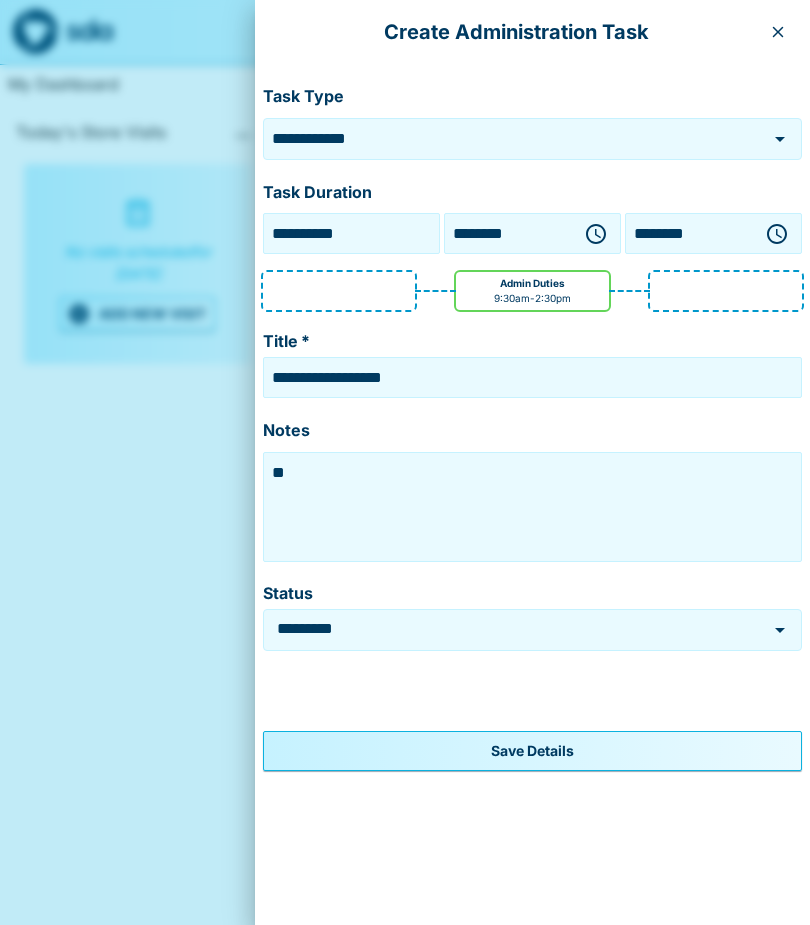 type on "*" 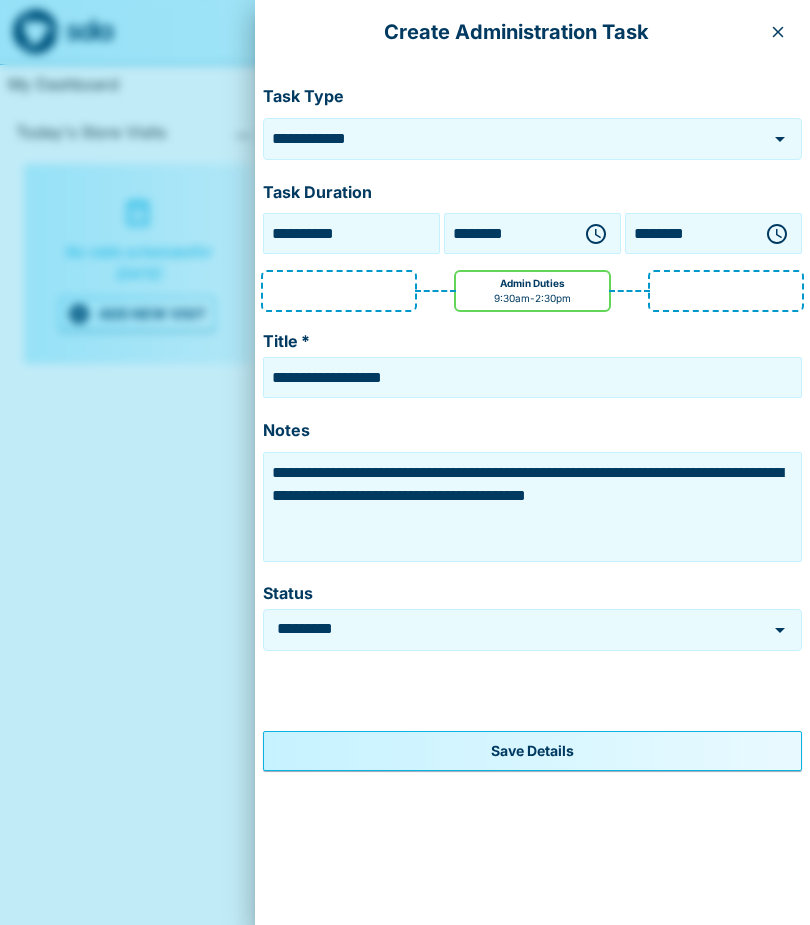 type on "**********" 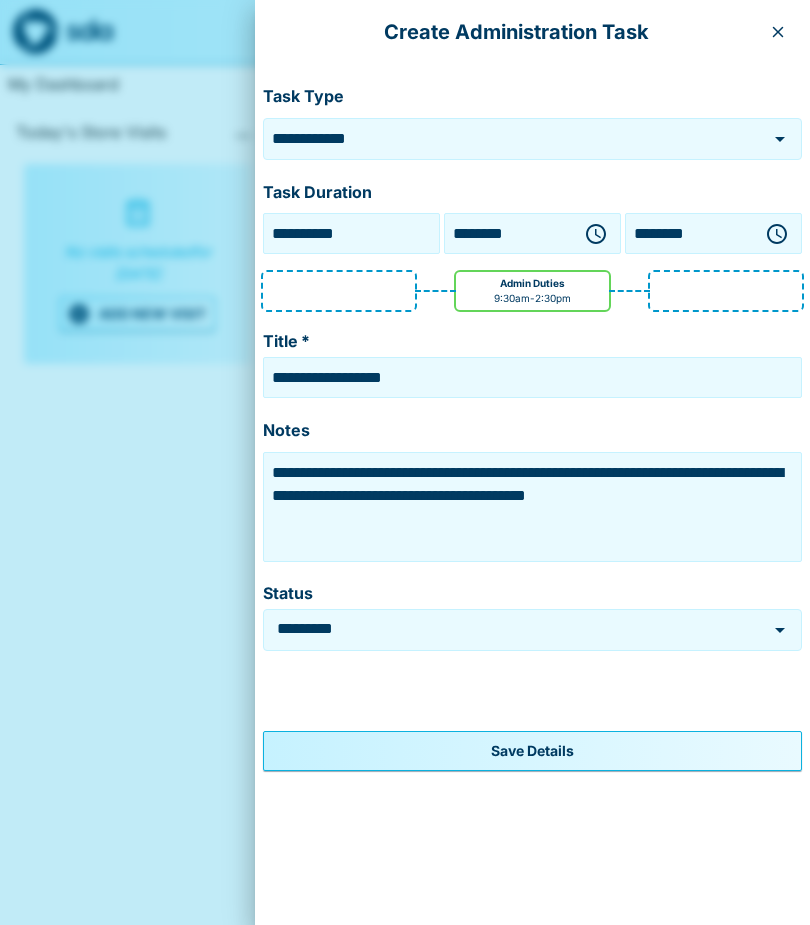 click on "Save Details" at bounding box center (532, 751) 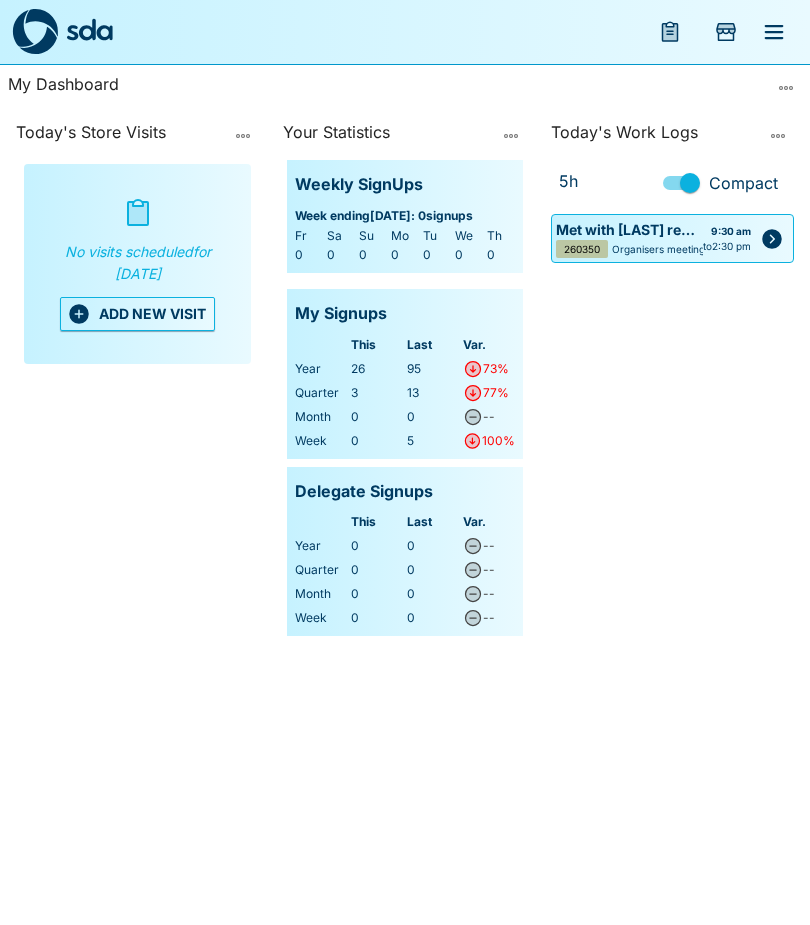 click on "ADD NEW VISIT" at bounding box center (137, 314) 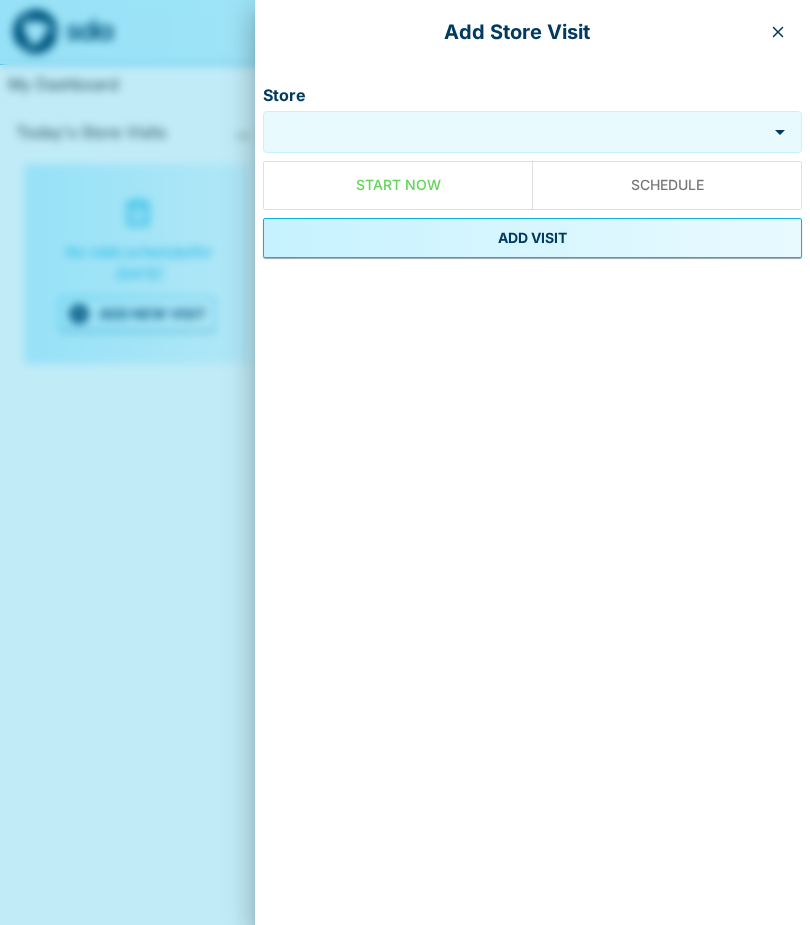 click at bounding box center [405, 462] 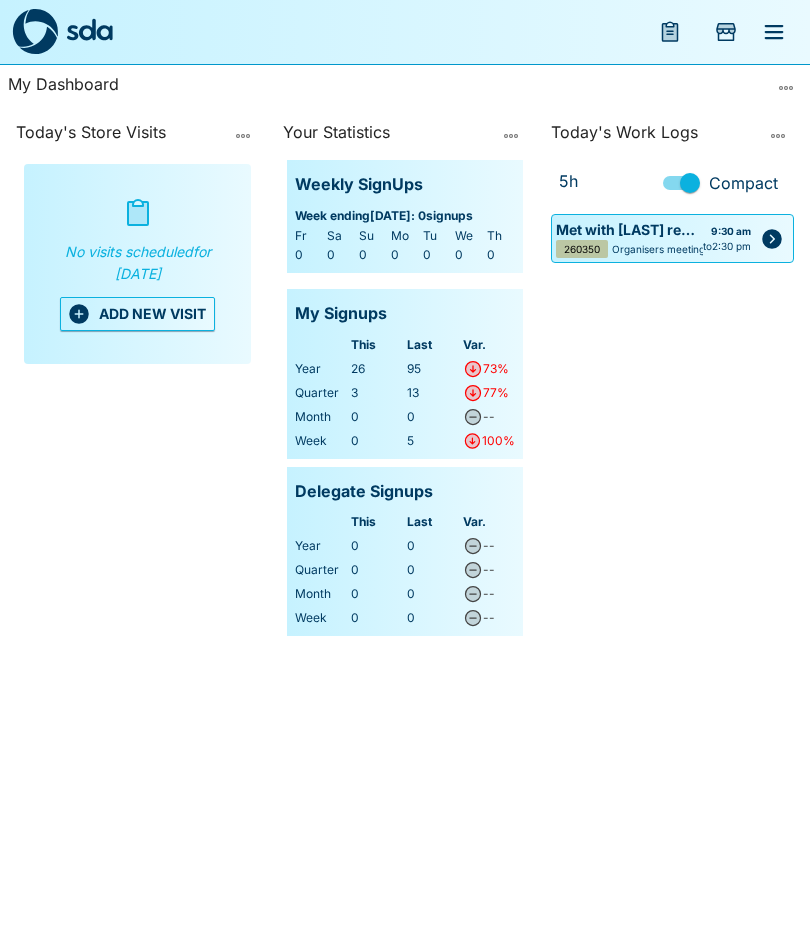 click 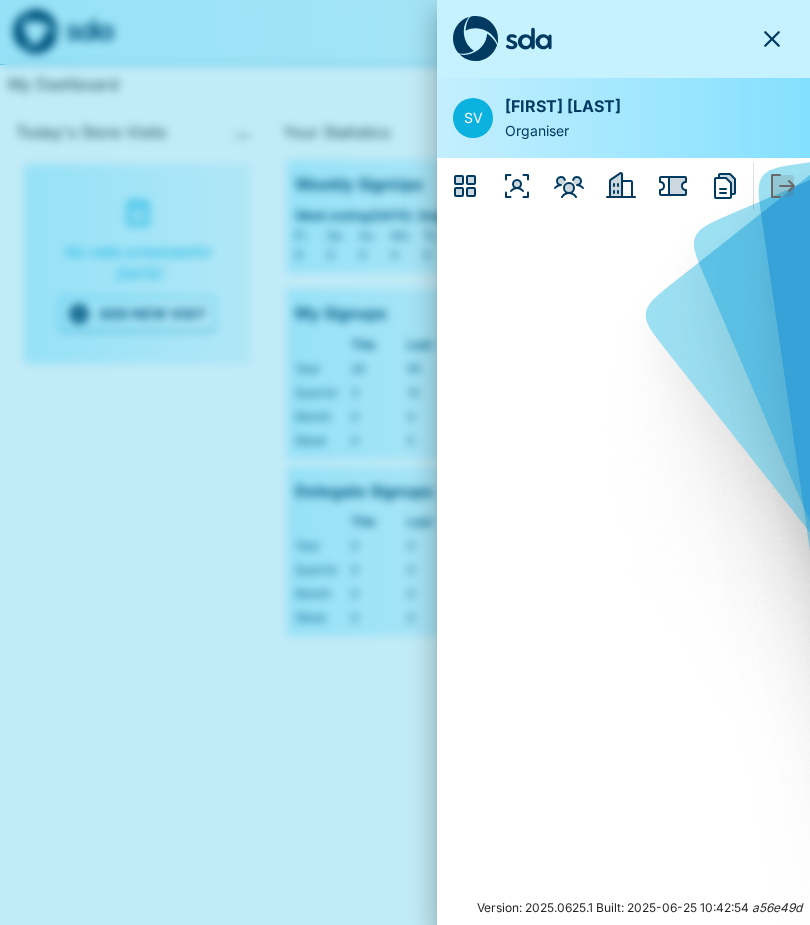 click 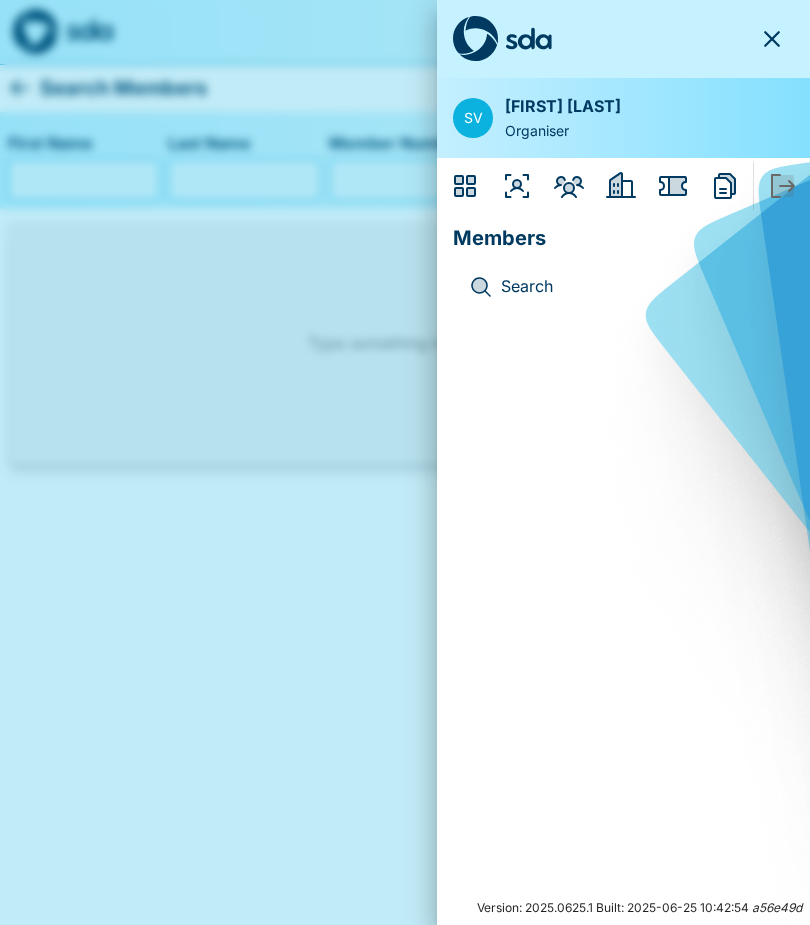 click on "Search" at bounding box center (639, 287) 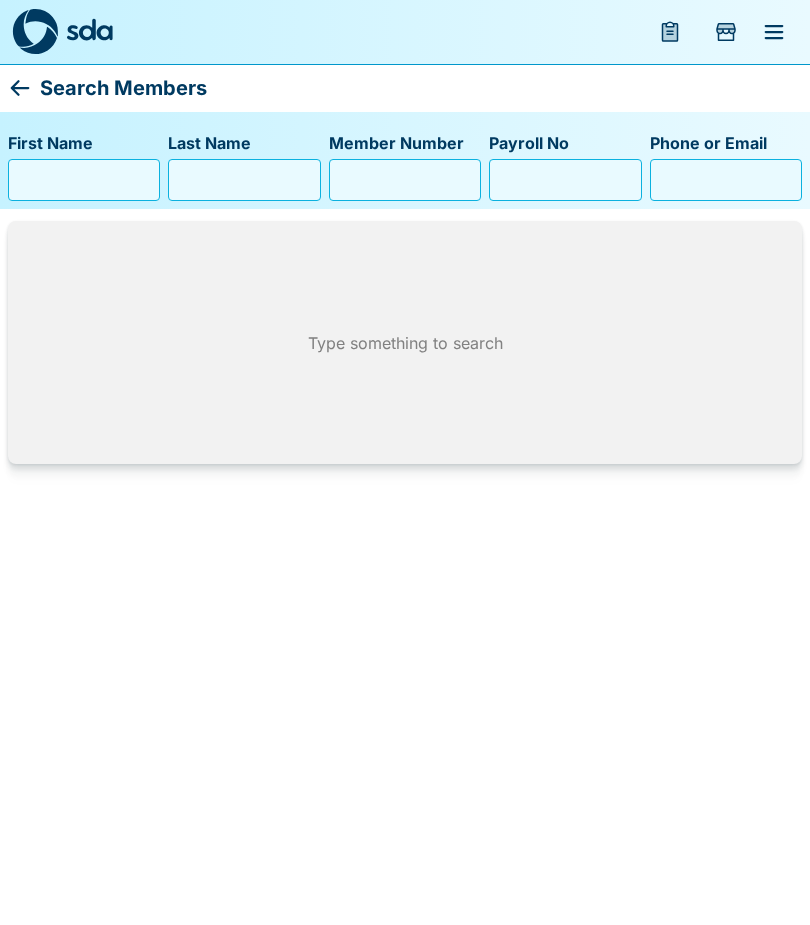 click on "First Name" at bounding box center (84, 180) 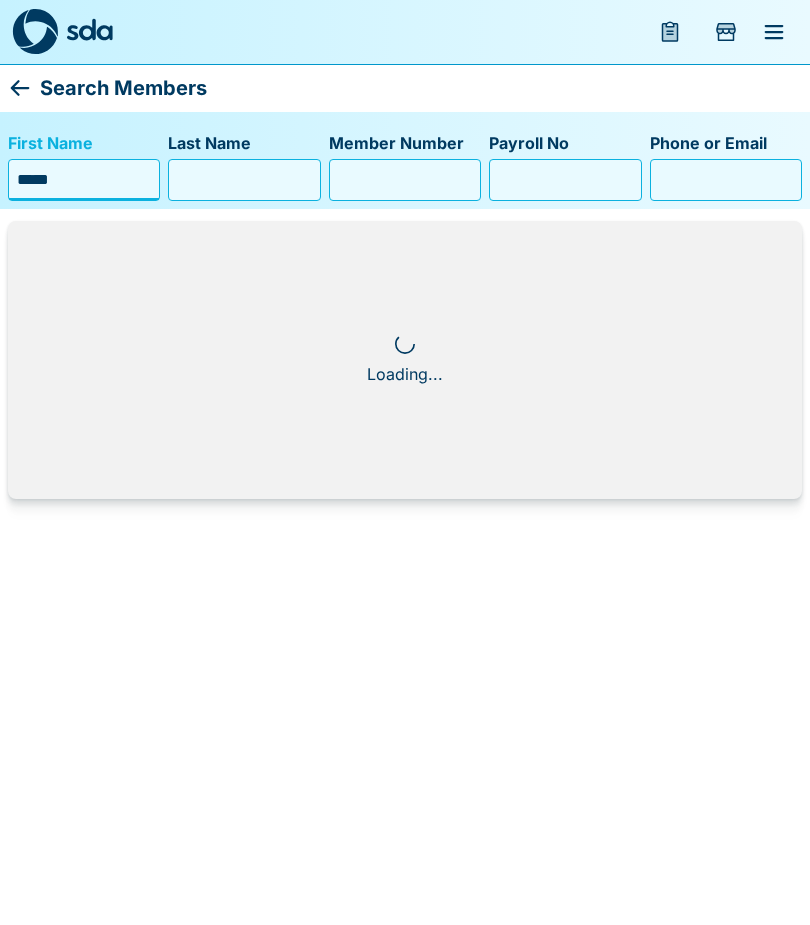 type on "******" 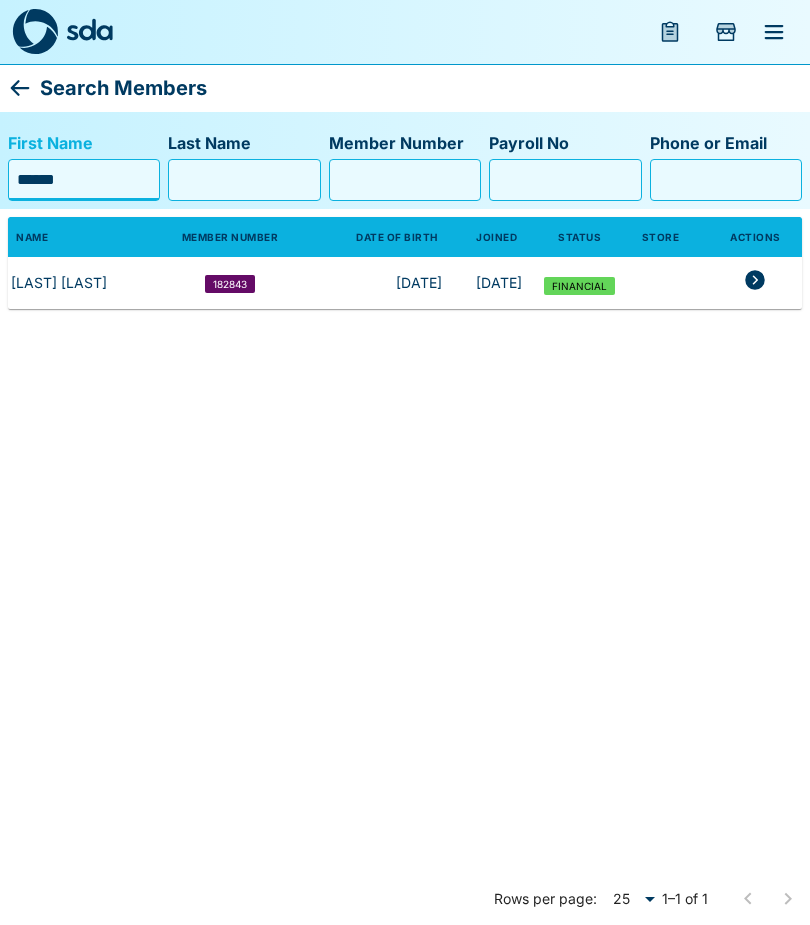 click 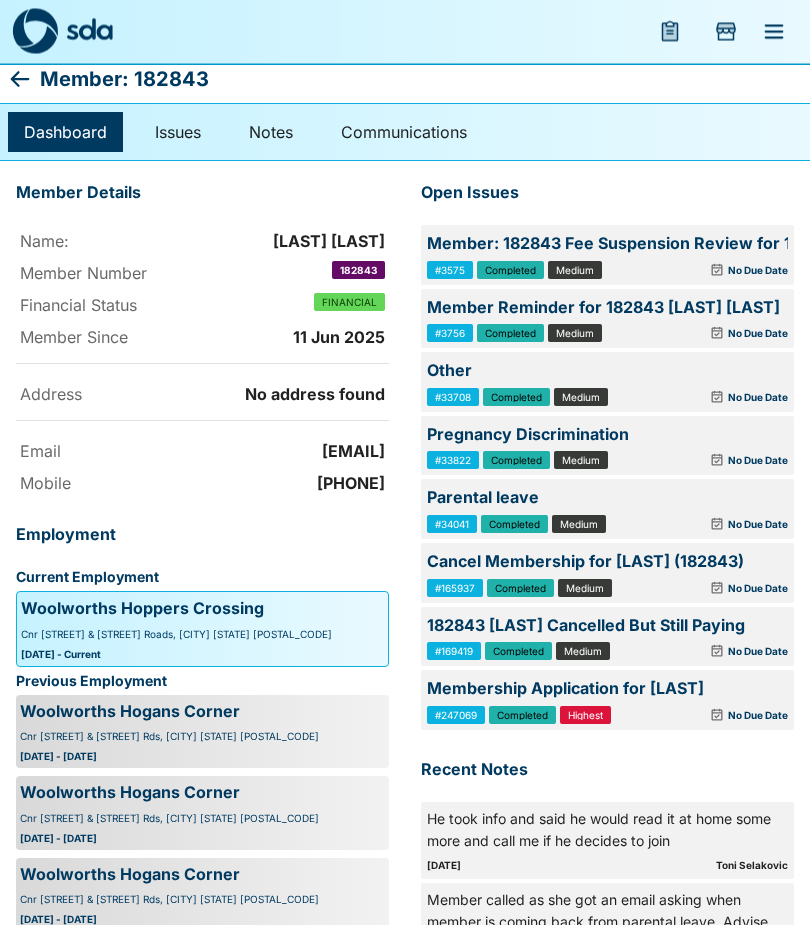 scroll, scrollTop: 0, scrollLeft: 0, axis: both 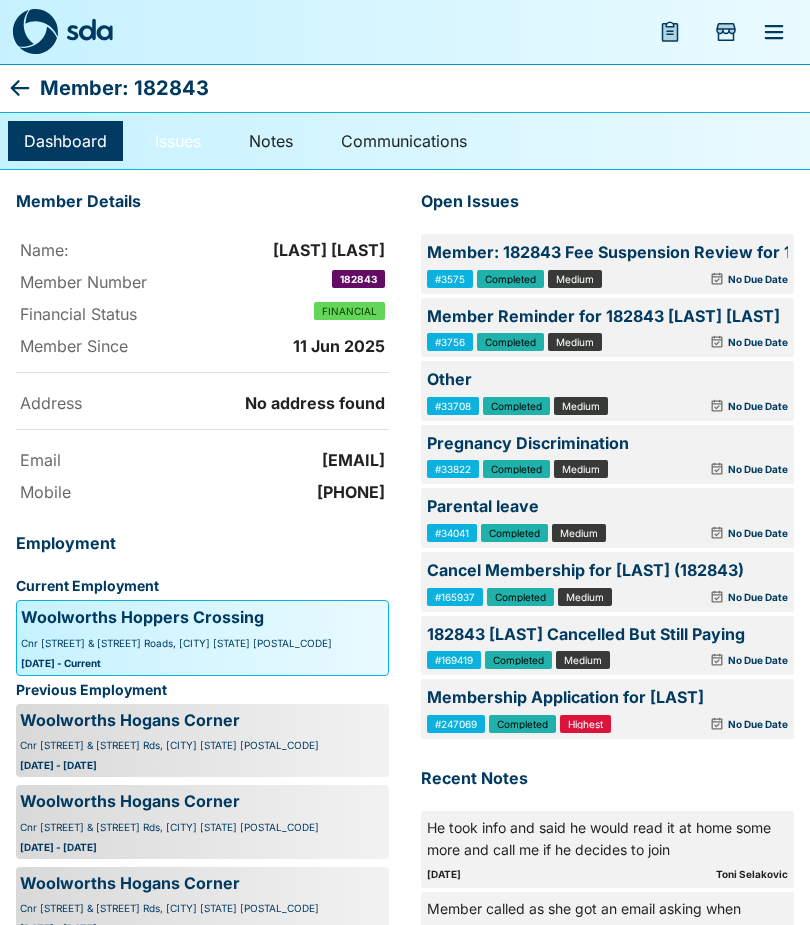 click on "Issues" at bounding box center (178, 141) 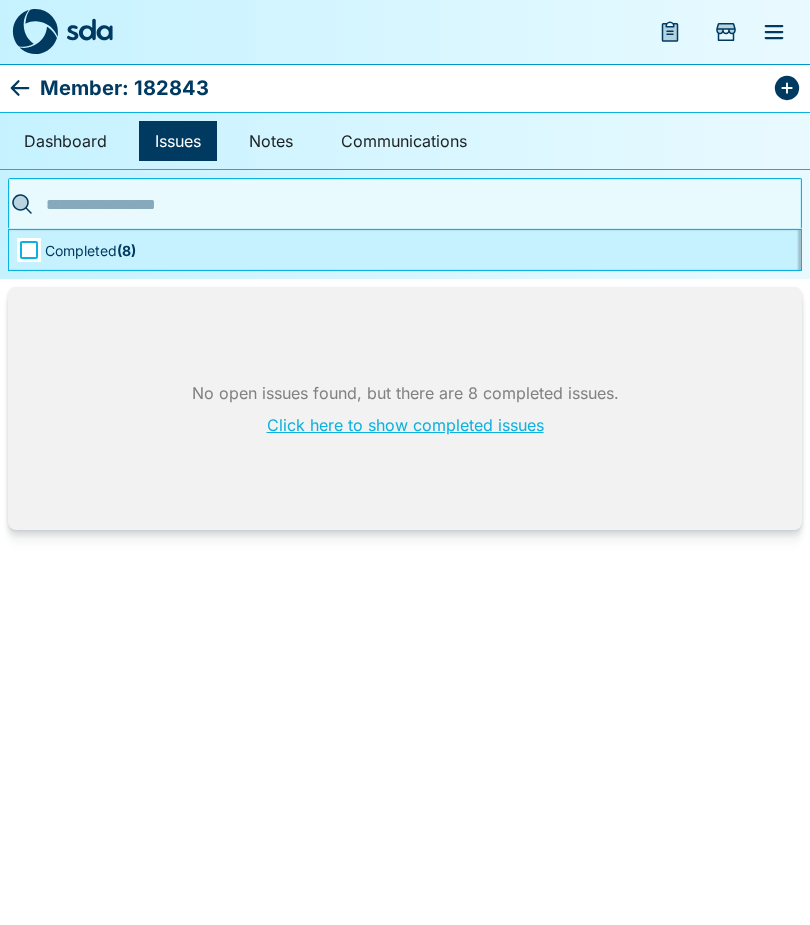 click 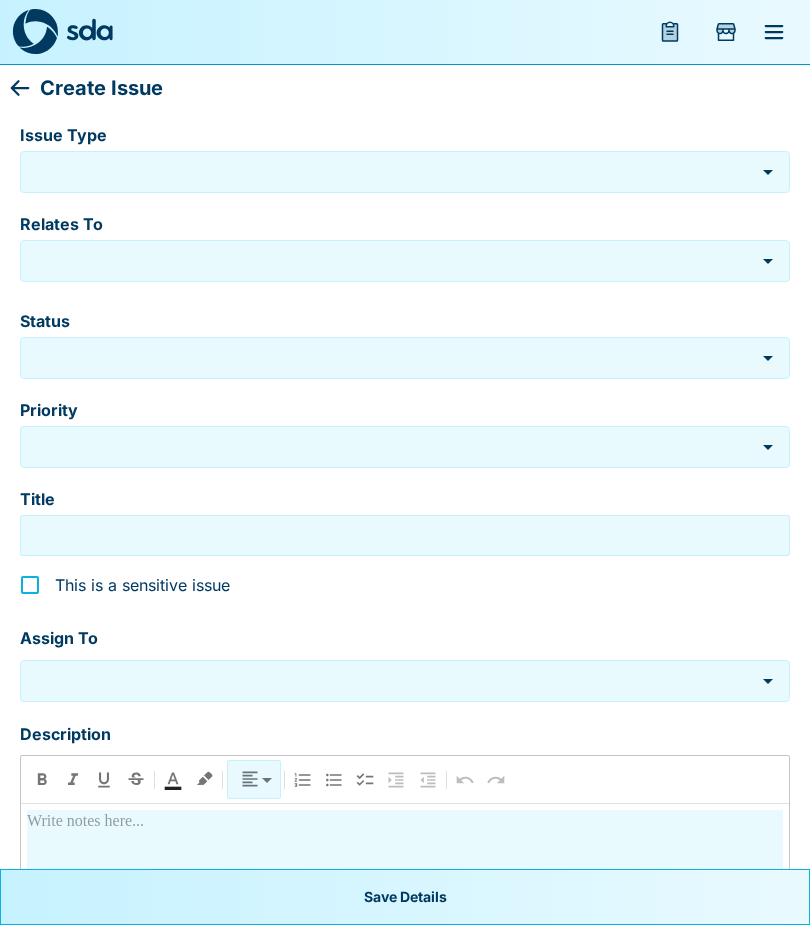 type on "******" 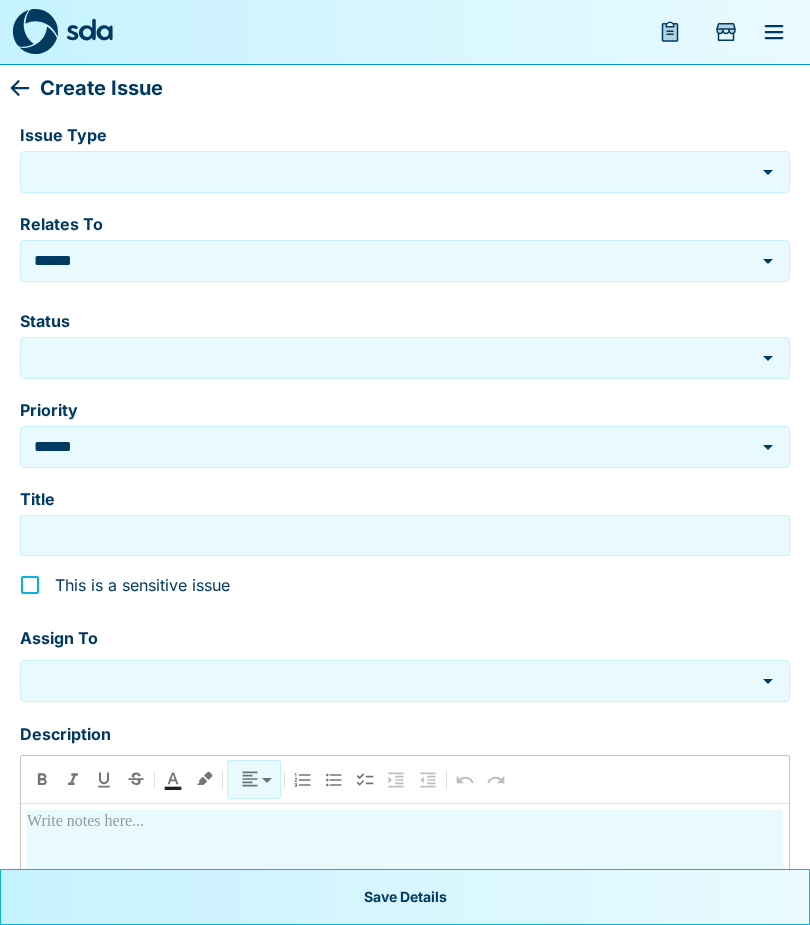 type on "**********" 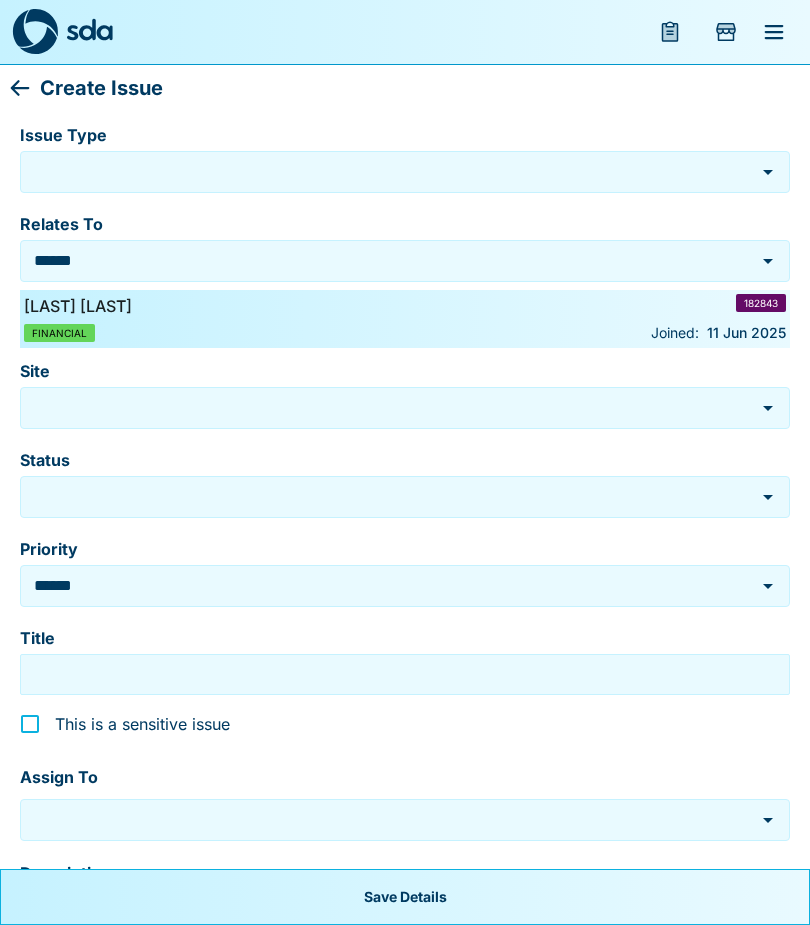 click on "Issue Type" at bounding box center [390, 171] 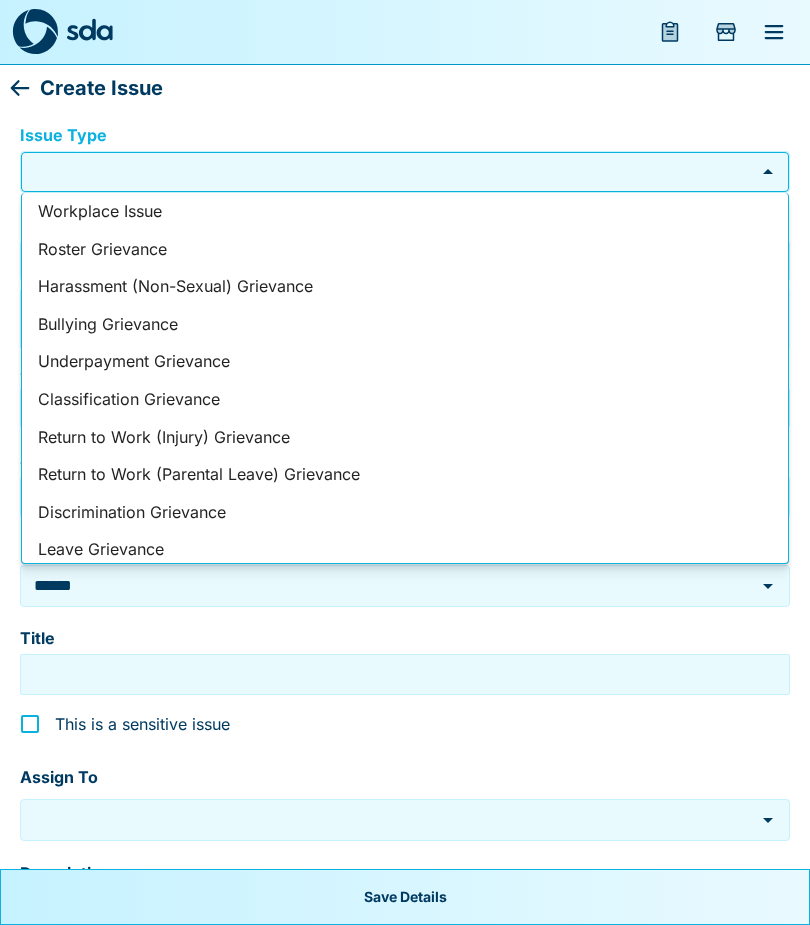 click on "Roster Grievance" at bounding box center [405, 250] 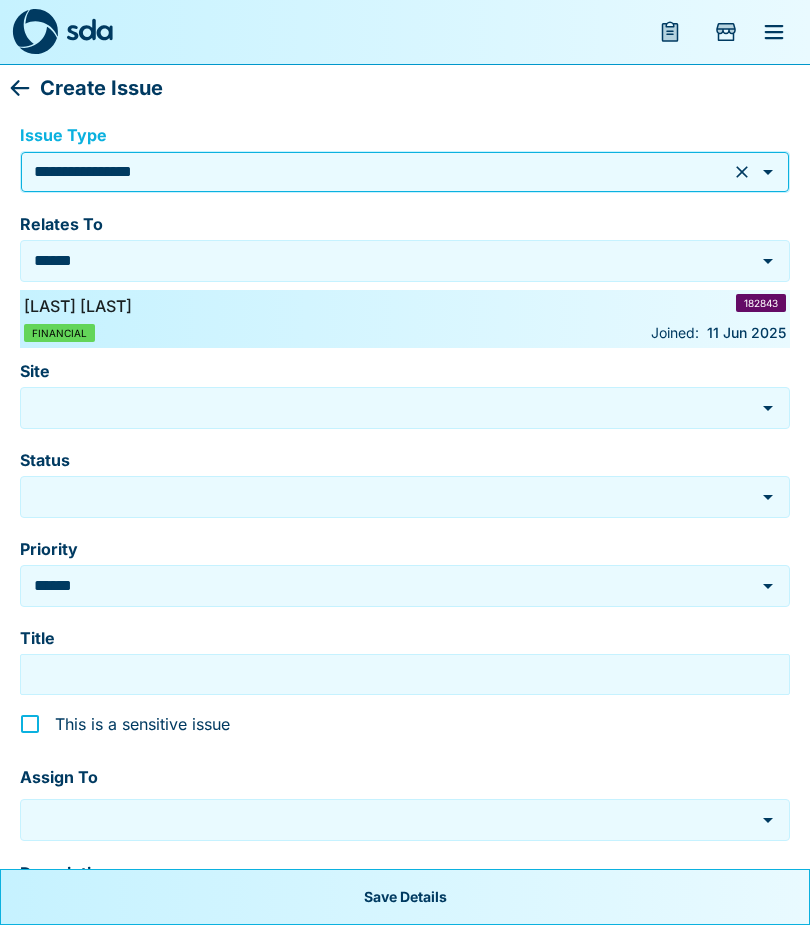 type on "**********" 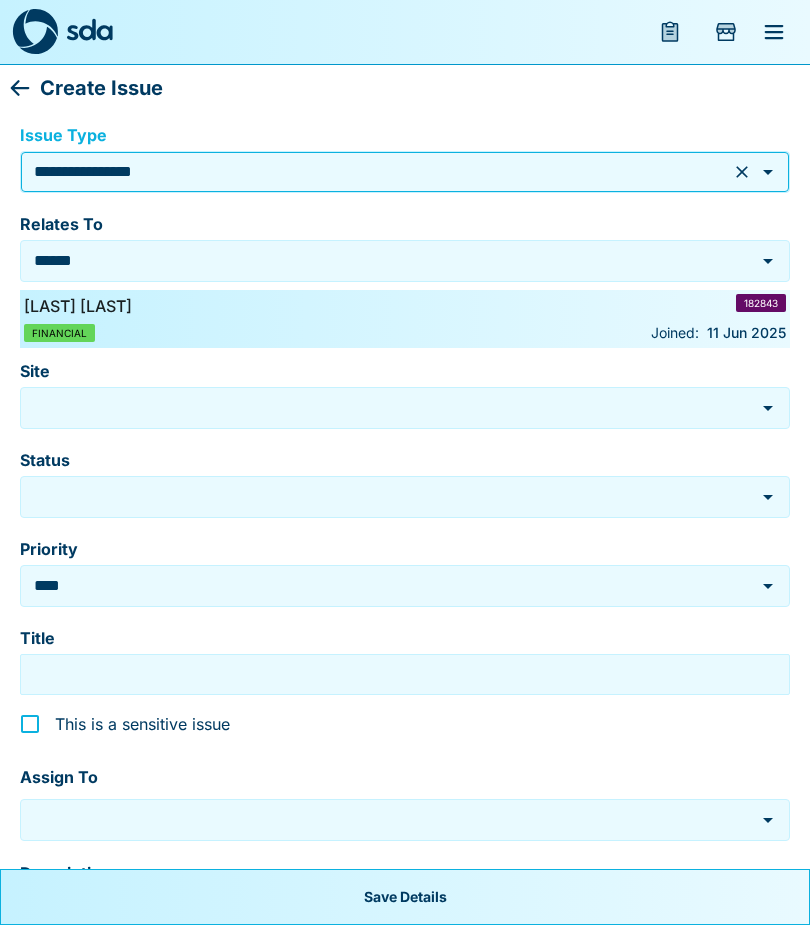 click on "Site" at bounding box center [390, 407] 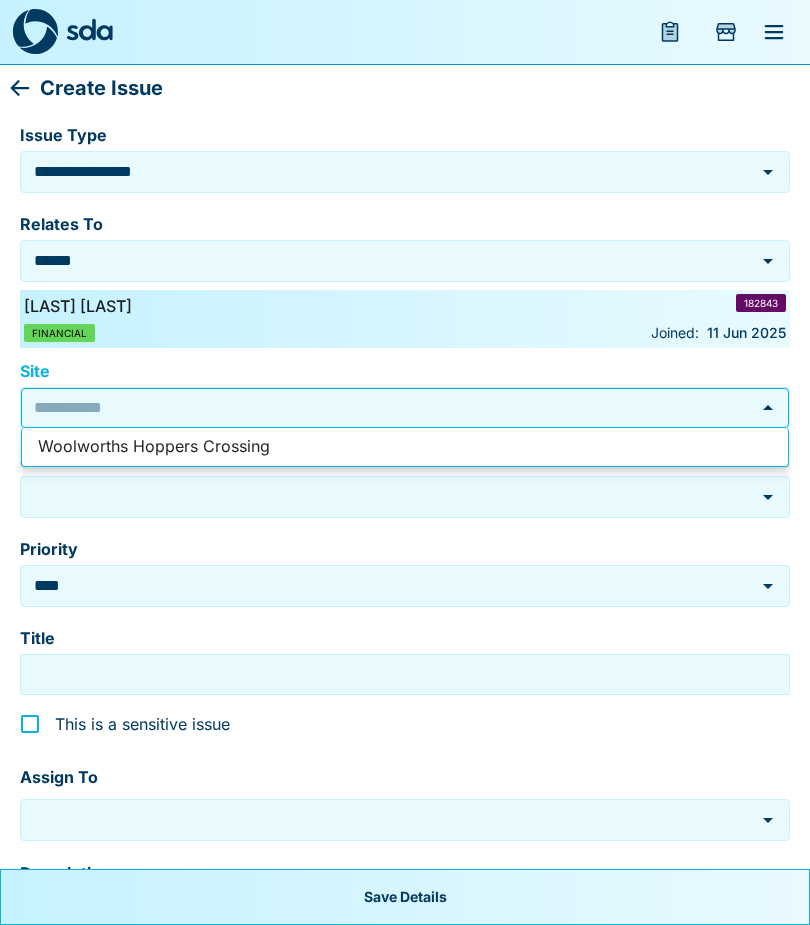 click on "Woolworths Hoppers Crossing" at bounding box center (405, 447) 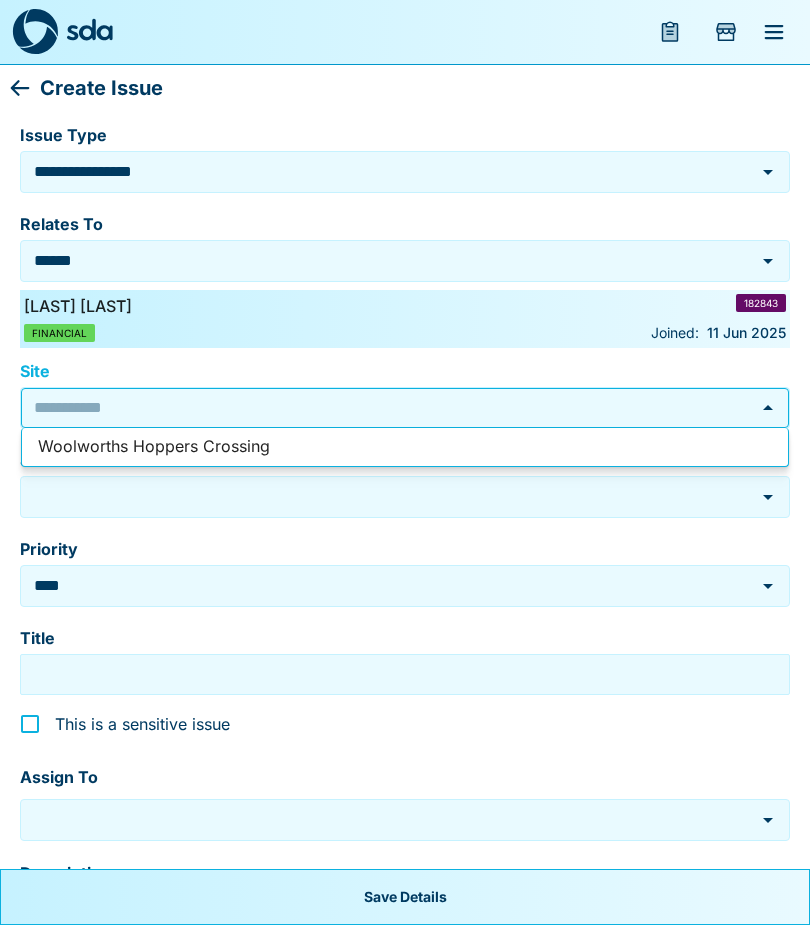 type on "**********" 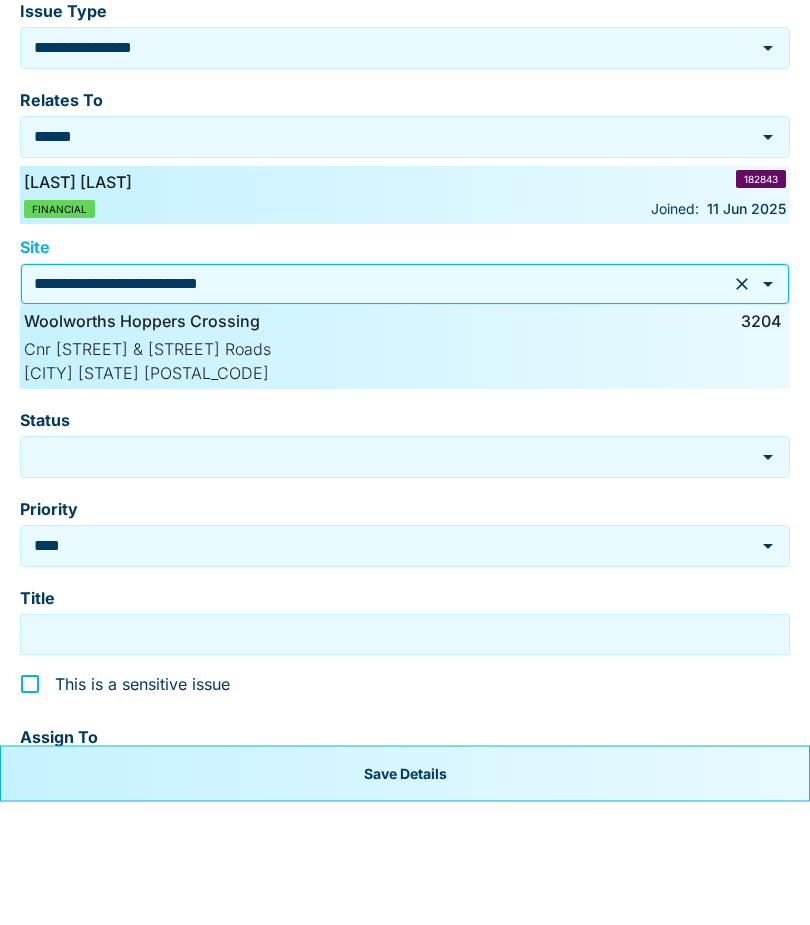 click on "Status" at bounding box center (390, 580) 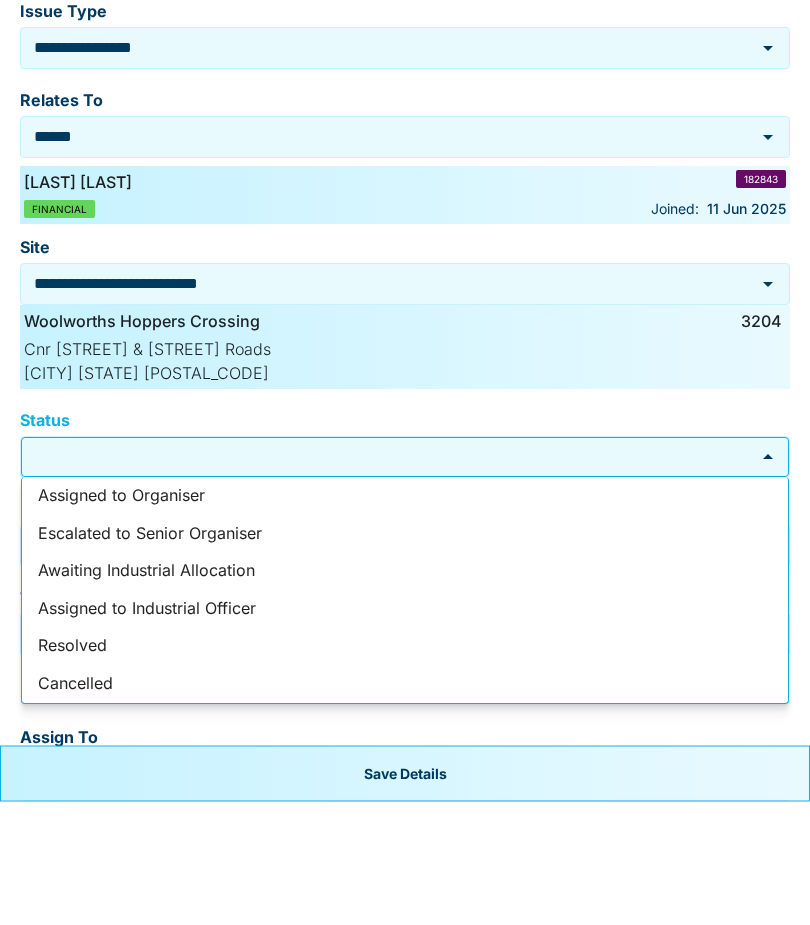 click on "Resolved" at bounding box center [405, 770] 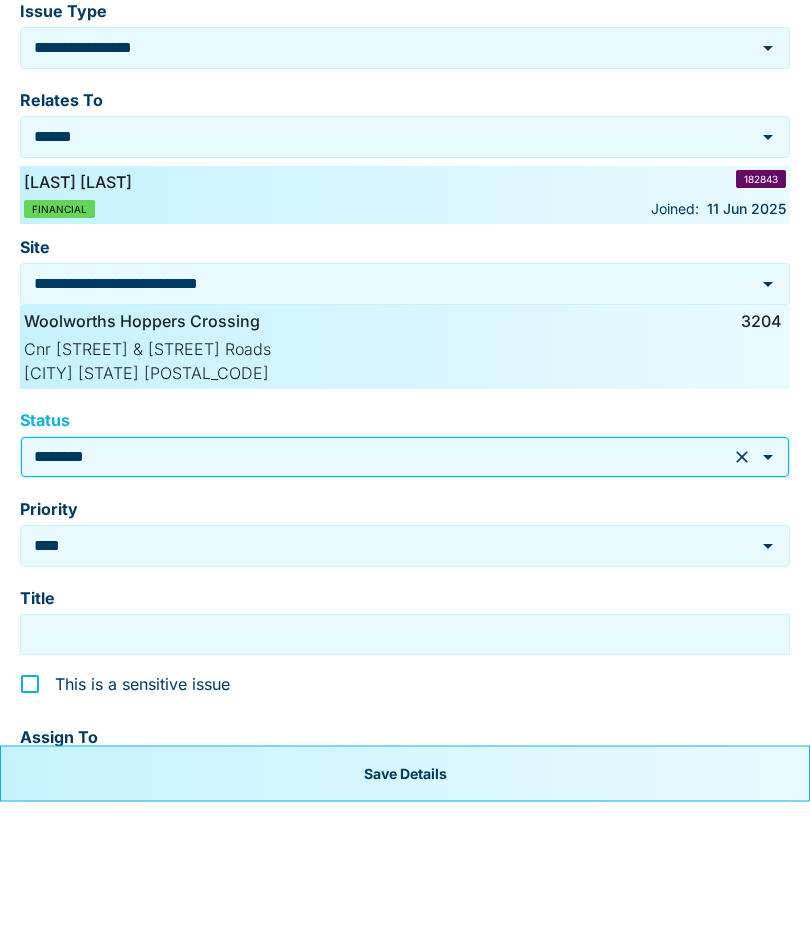 click on "****" at bounding box center (377, 669) 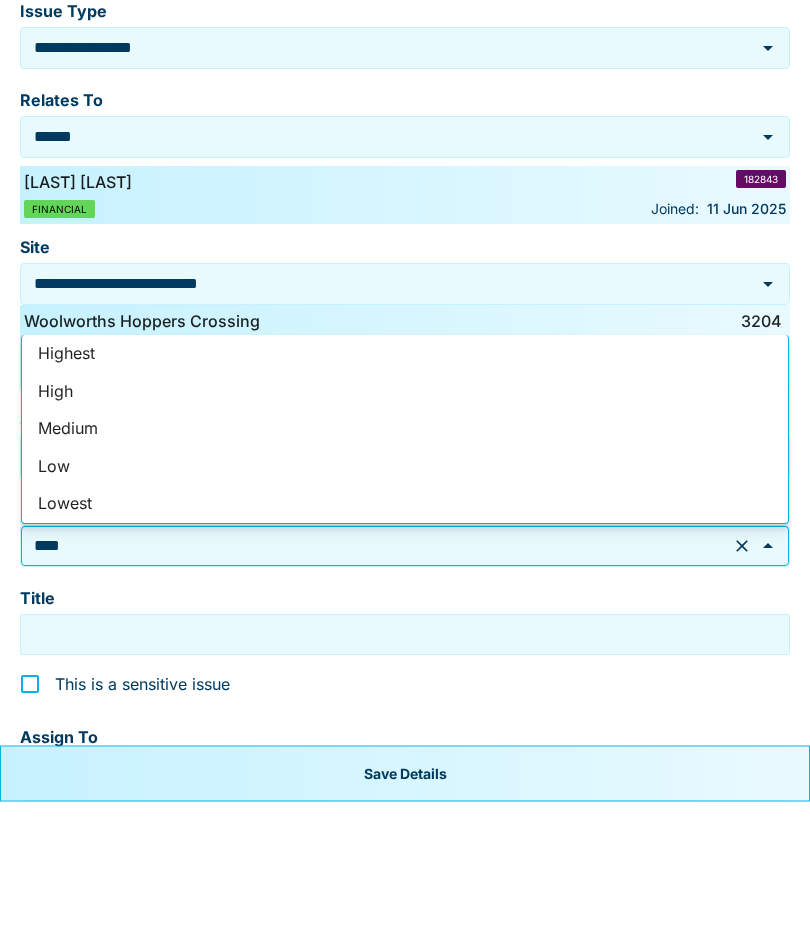 click on "Medium" at bounding box center [405, 553] 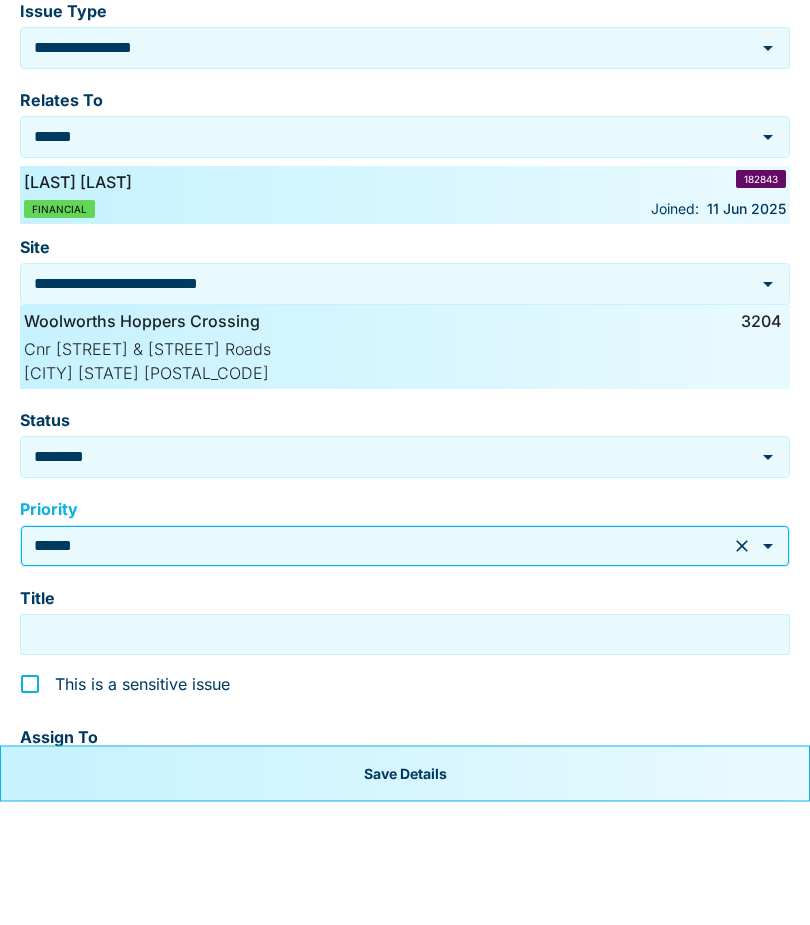 click on "**********" at bounding box center [405, 1081] 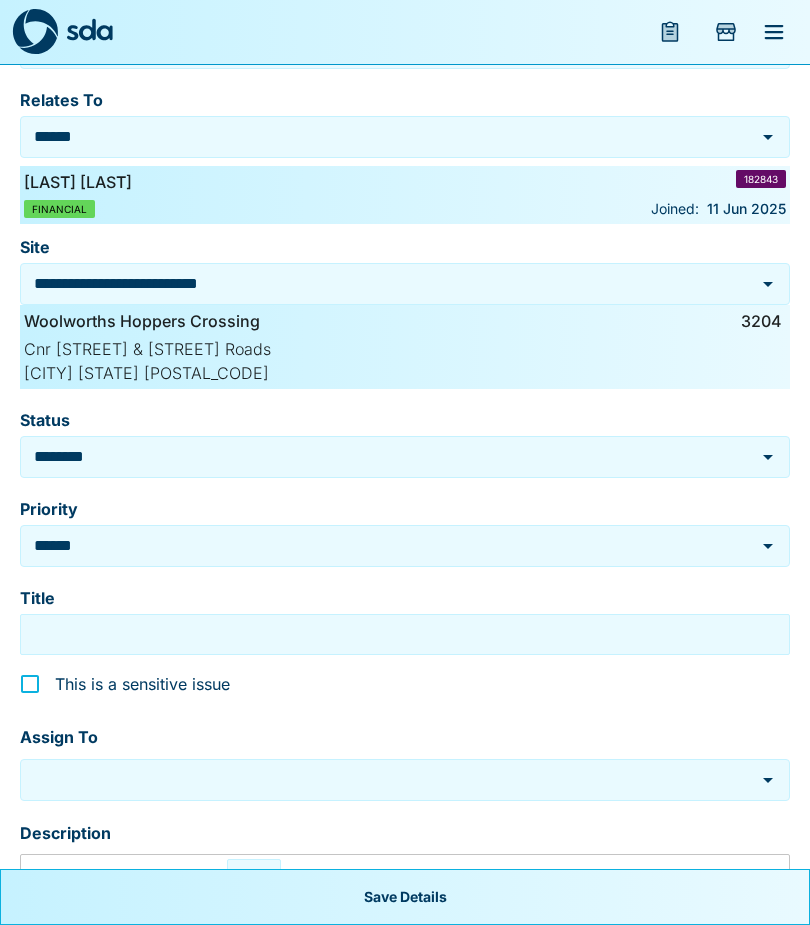click on "Title" at bounding box center (405, 634) 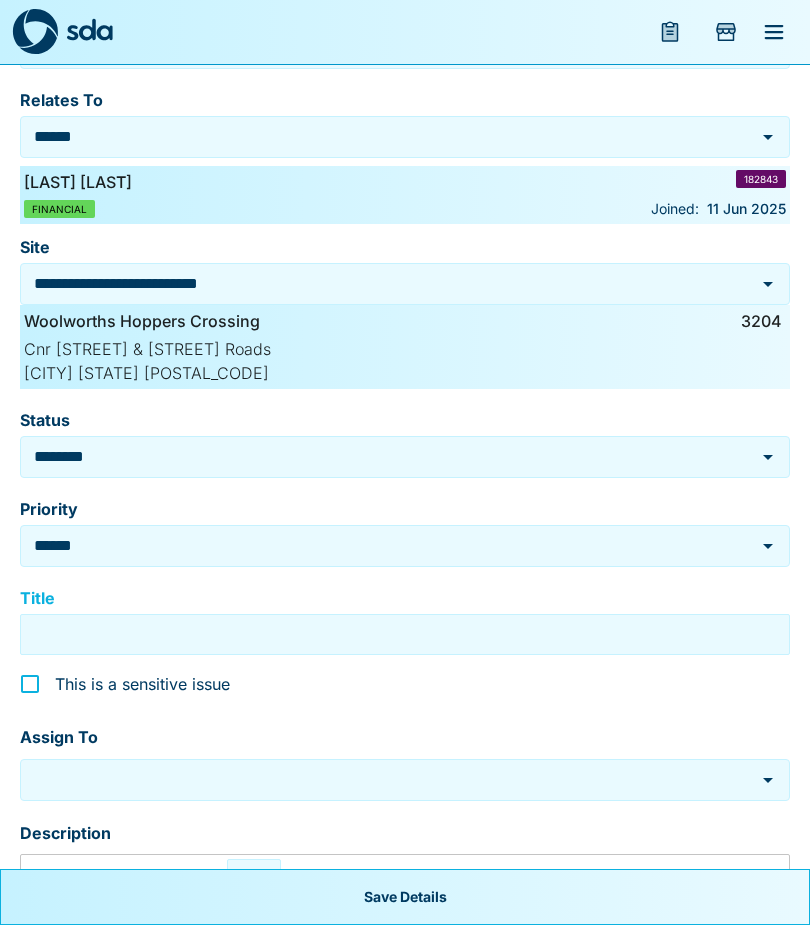 scroll, scrollTop: 123, scrollLeft: 0, axis: vertical 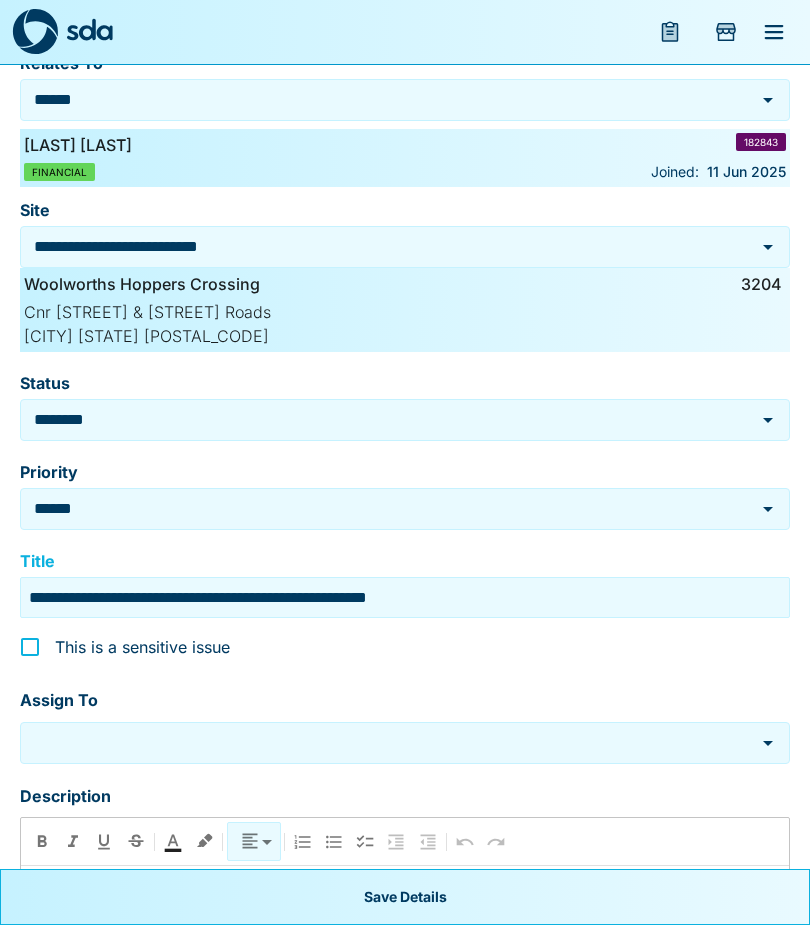 type on "**********" 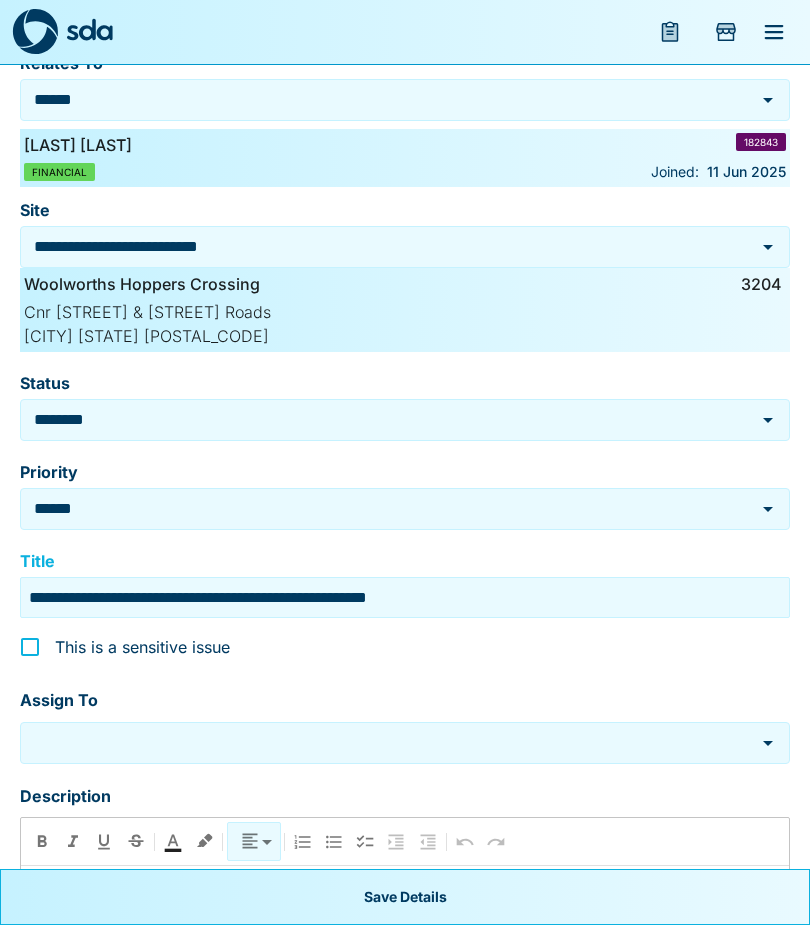click at bounding box center [390, 742] 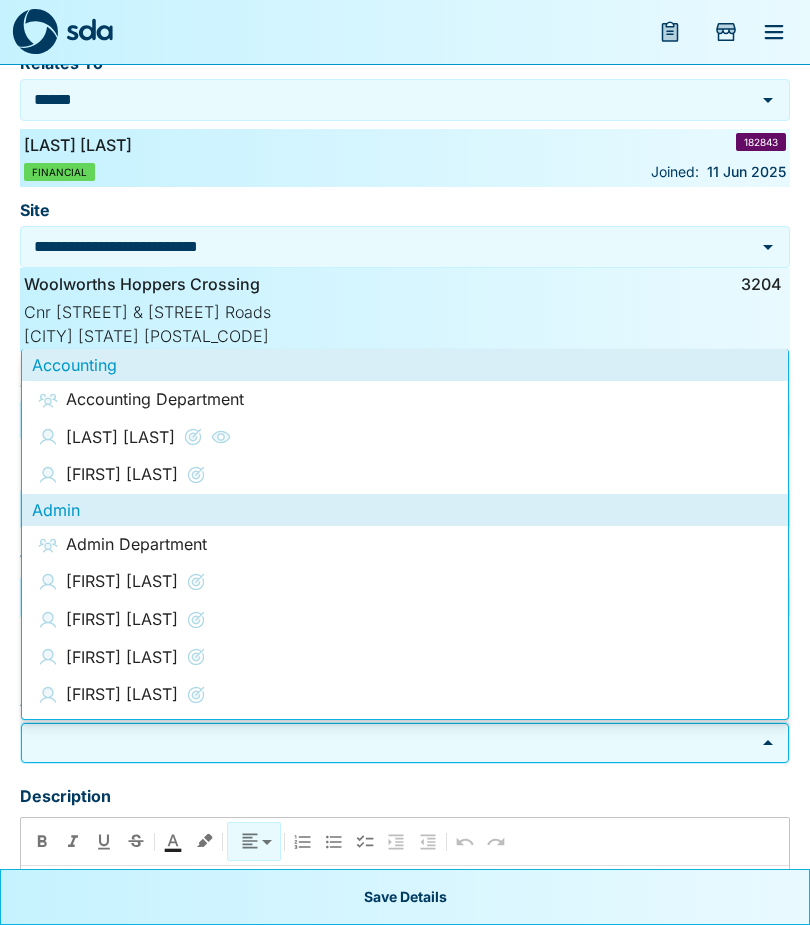 scroll, scrollTop: 221, scrollLeft: 0, axis: vertical 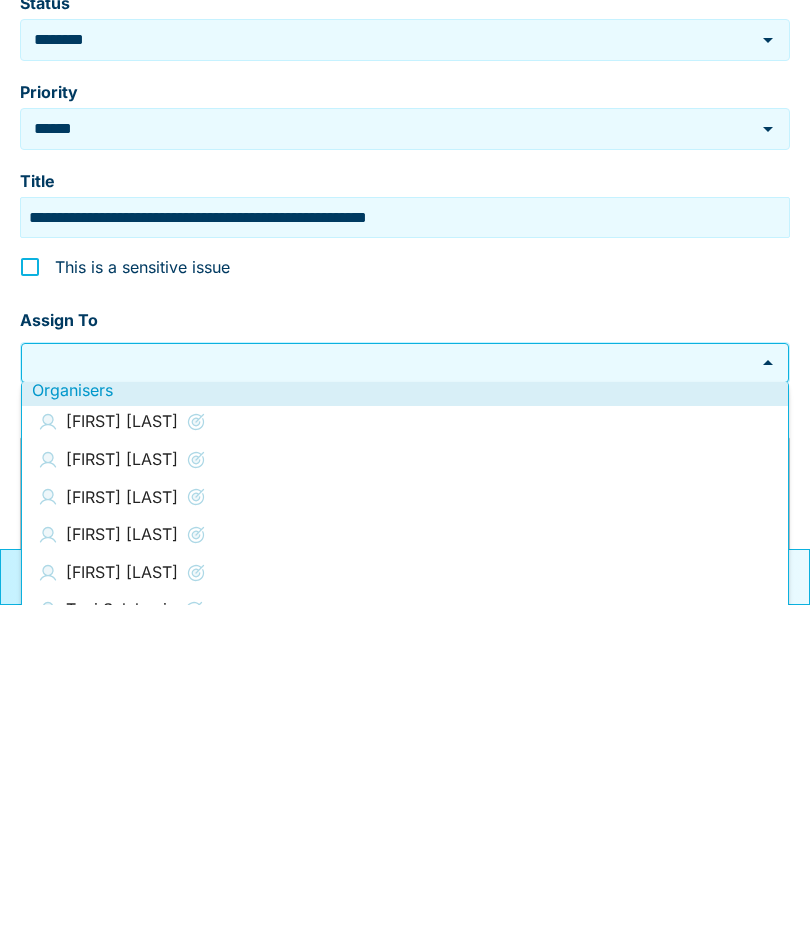 click on "[FIRST] [LAST]" at bounding box center [122, 855] 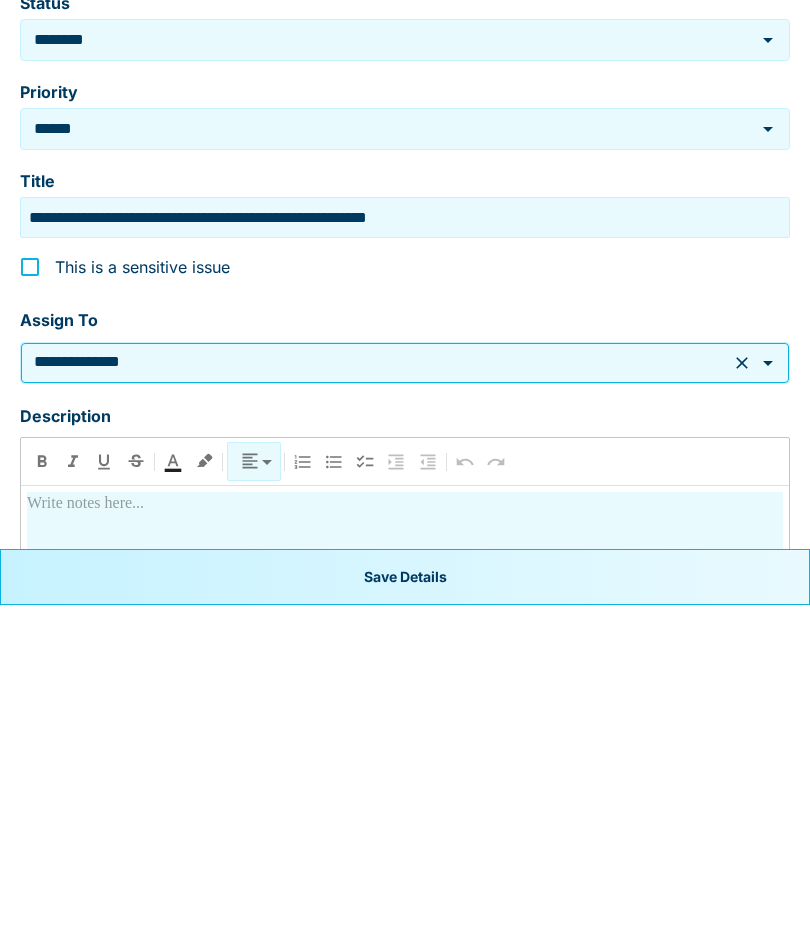 click at bounding box center (405, 951) 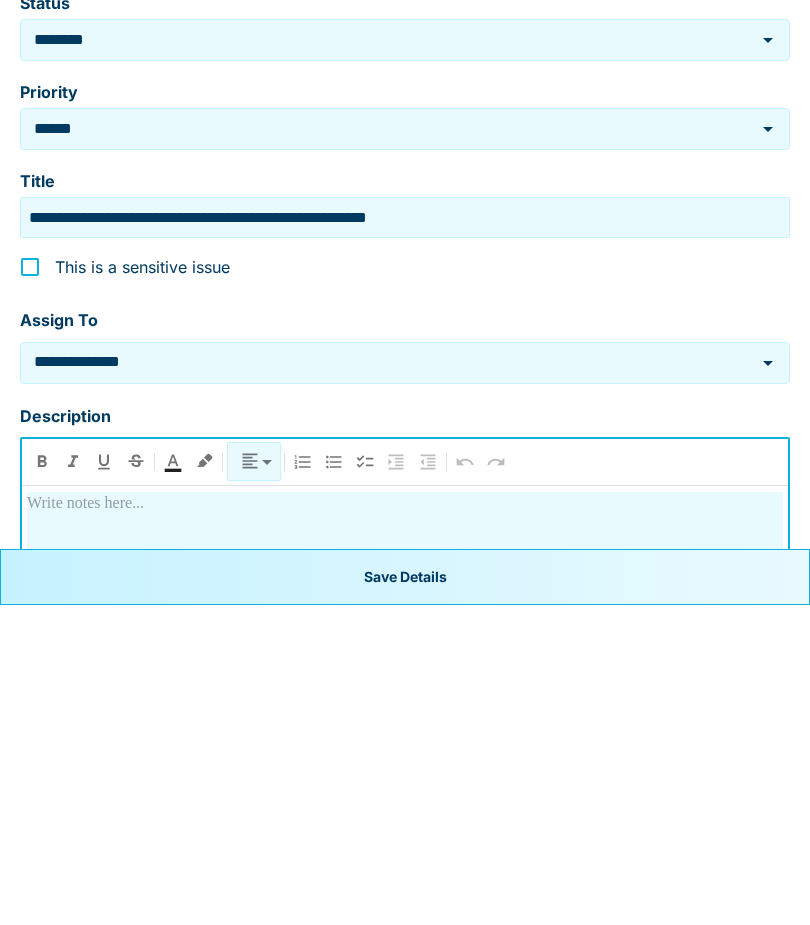 type 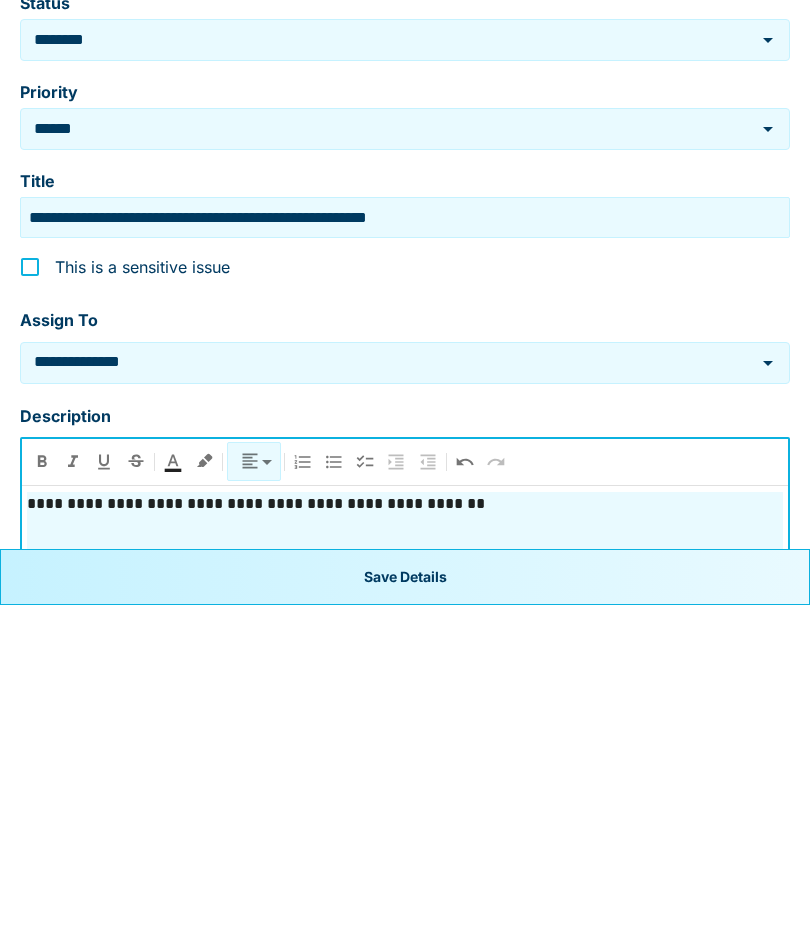 click on "**********" at bounding box center (405, 824) 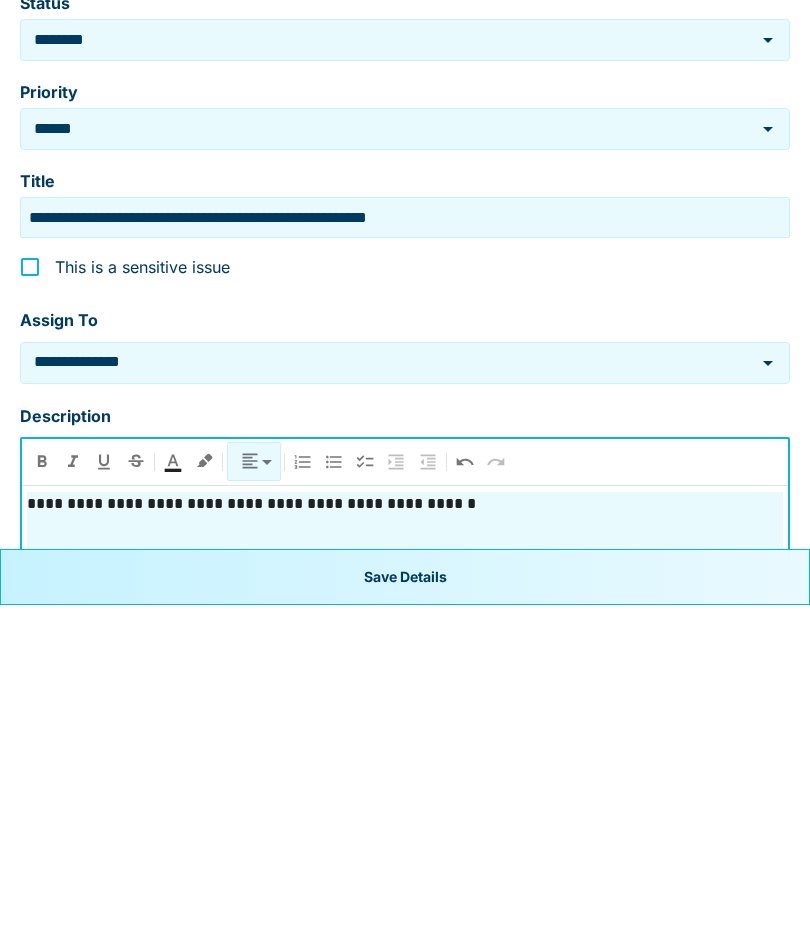 click on "**********" at bounding box center [405, 824] 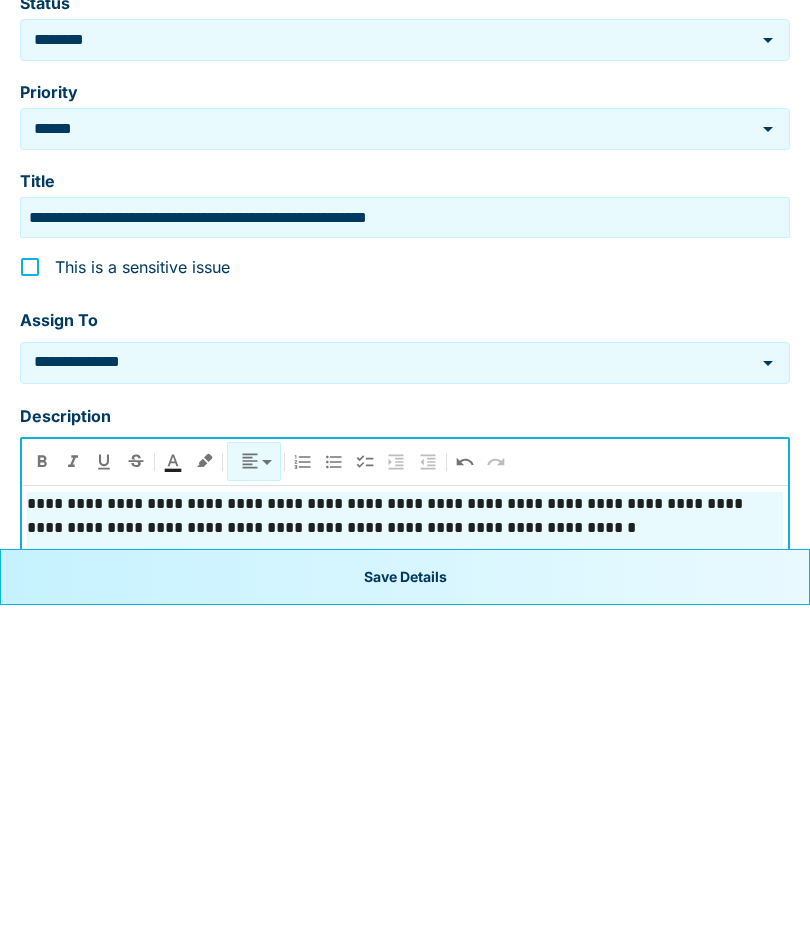 click on "**********" at bounding box center (405, 836) 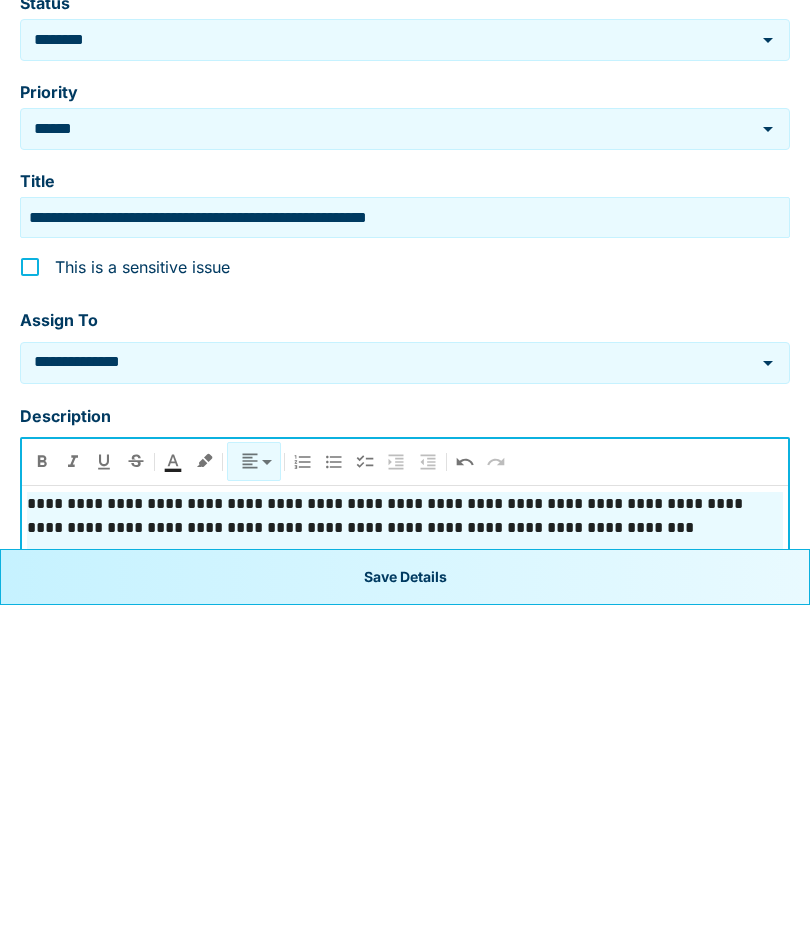 click on "**********" at bounding box center [405, 836] 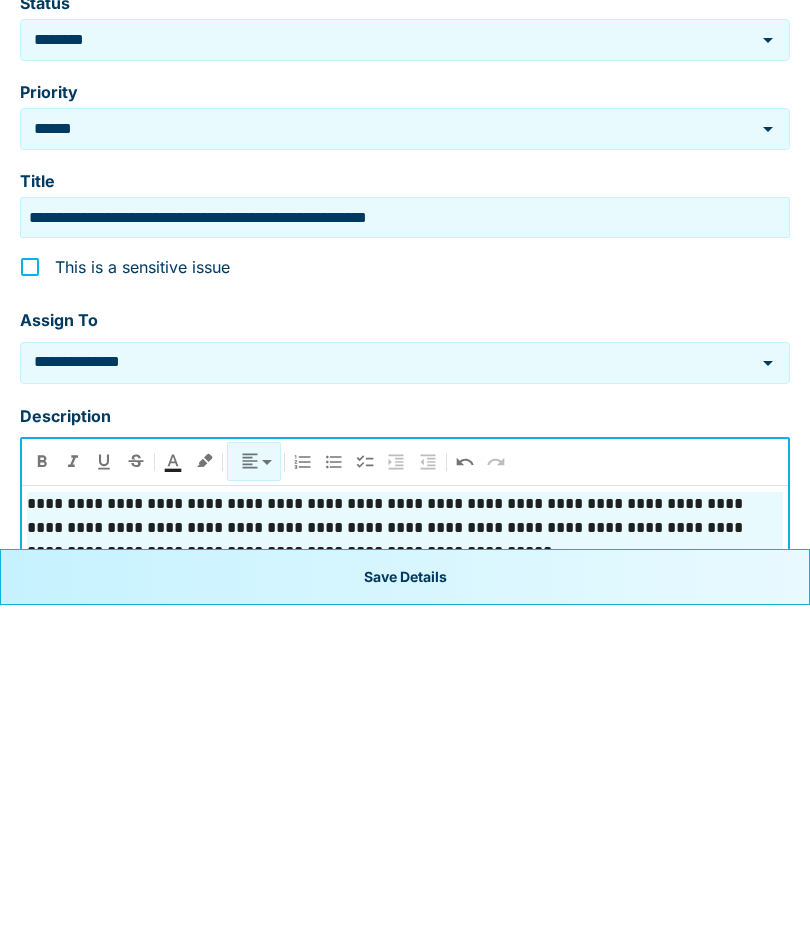 click on "**********" at bounding box center [405, 848] 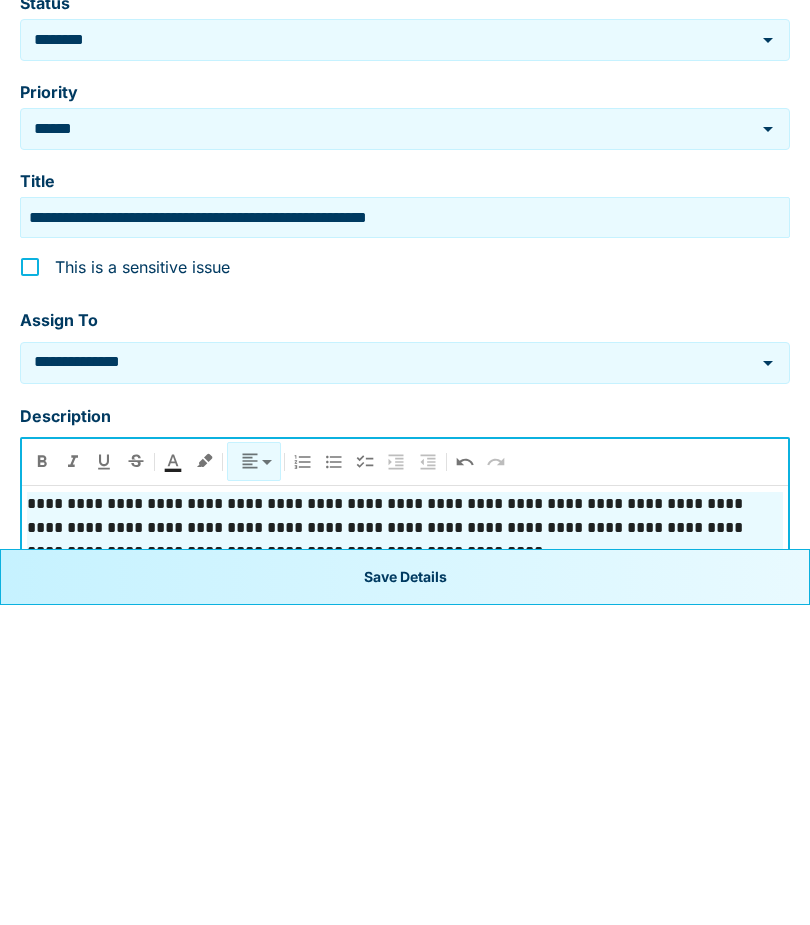 click on "Save Details" at bounding box center (405, 897) 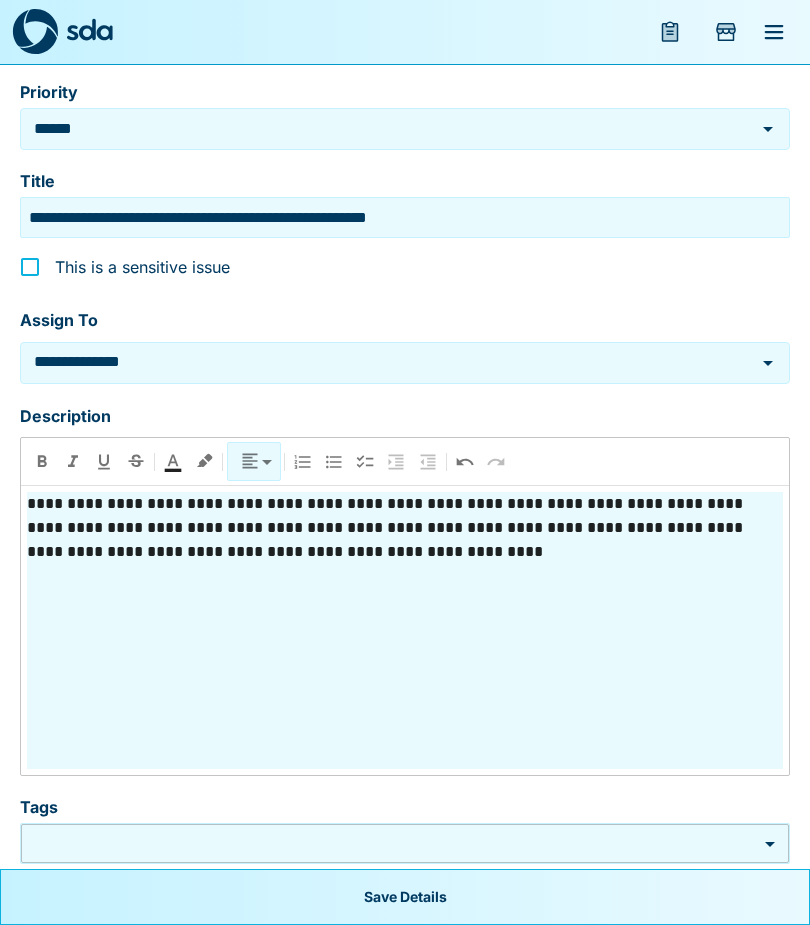 click on "**********" at bounding box center [405, 553] 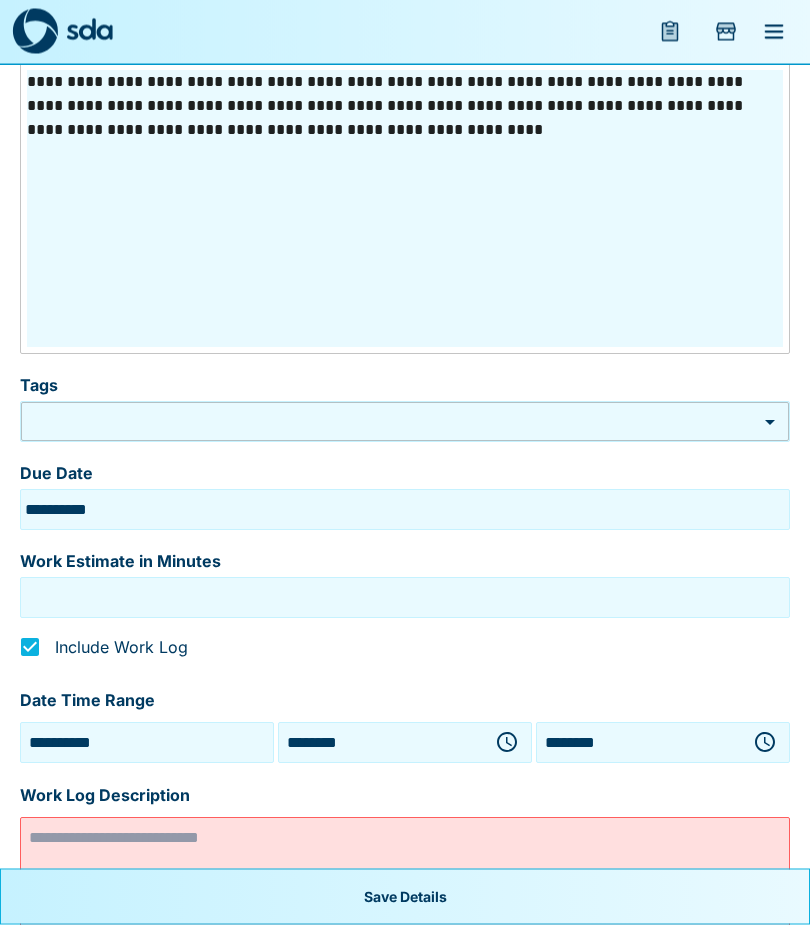 scroll, scrollTop: 964, scrollLeft: 0, axis: vertical 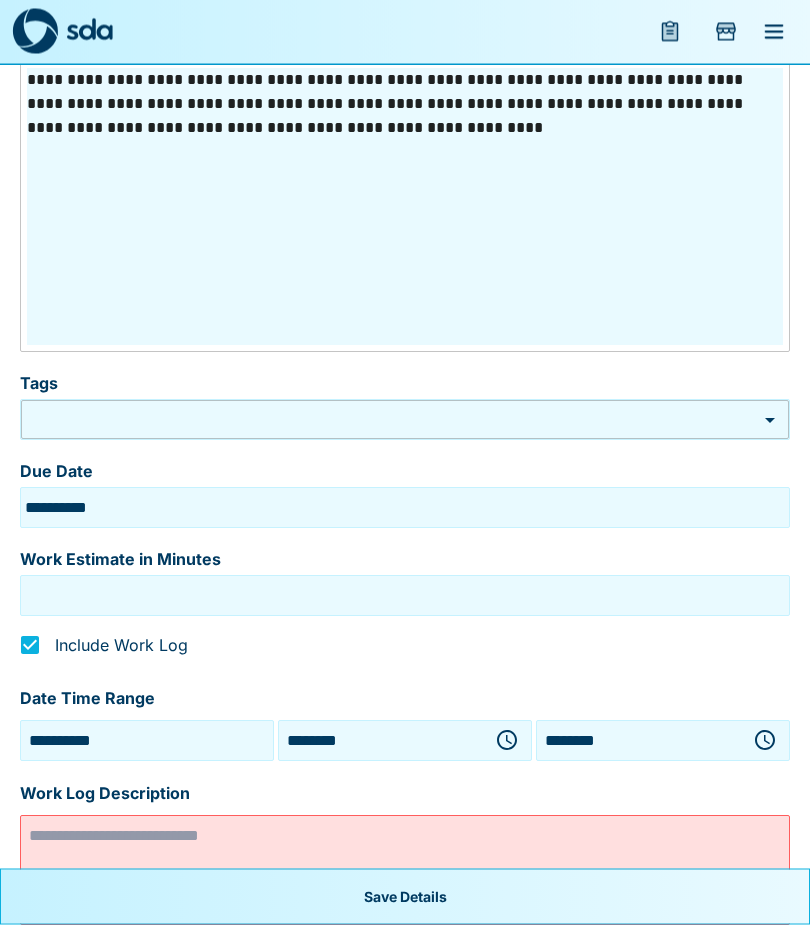 click on "**********" at bounding box center [405, 508] 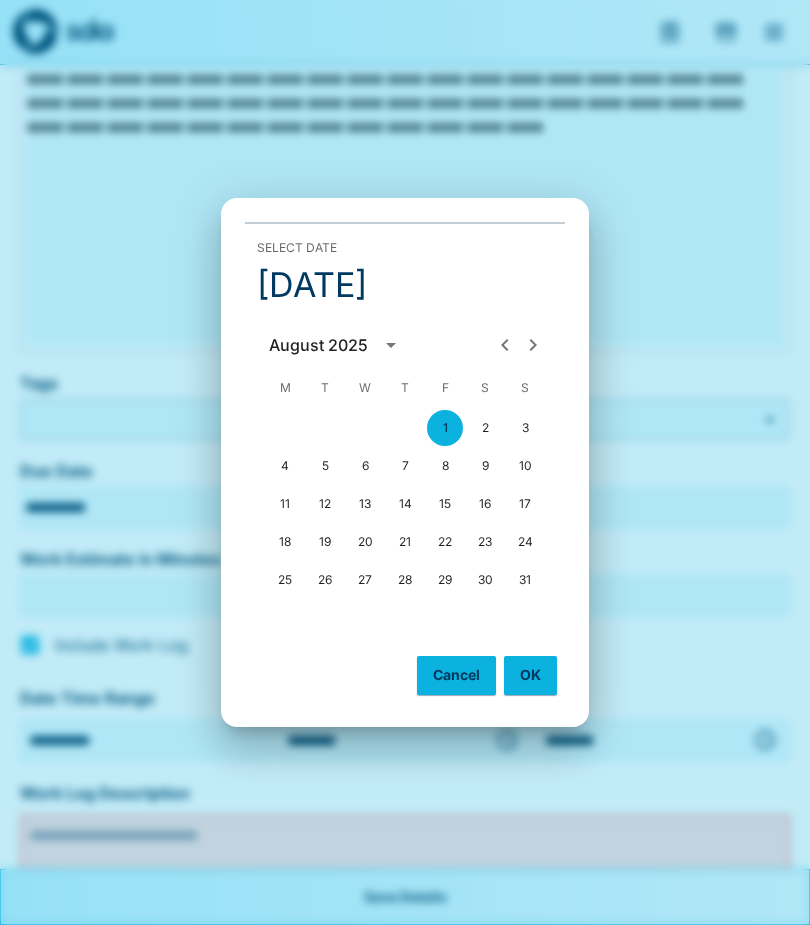 click on "Select date [DATE] [DATE] [MONTH] [YEAR] M T W T F S S 1 2 3 4 5 6 7 8 9 10 11 12 13 14 15 16 17 18 19 20 21 22 23 24 25 26 27 28 29 30 31 Cancel OK" at bounding box center (405, 462) 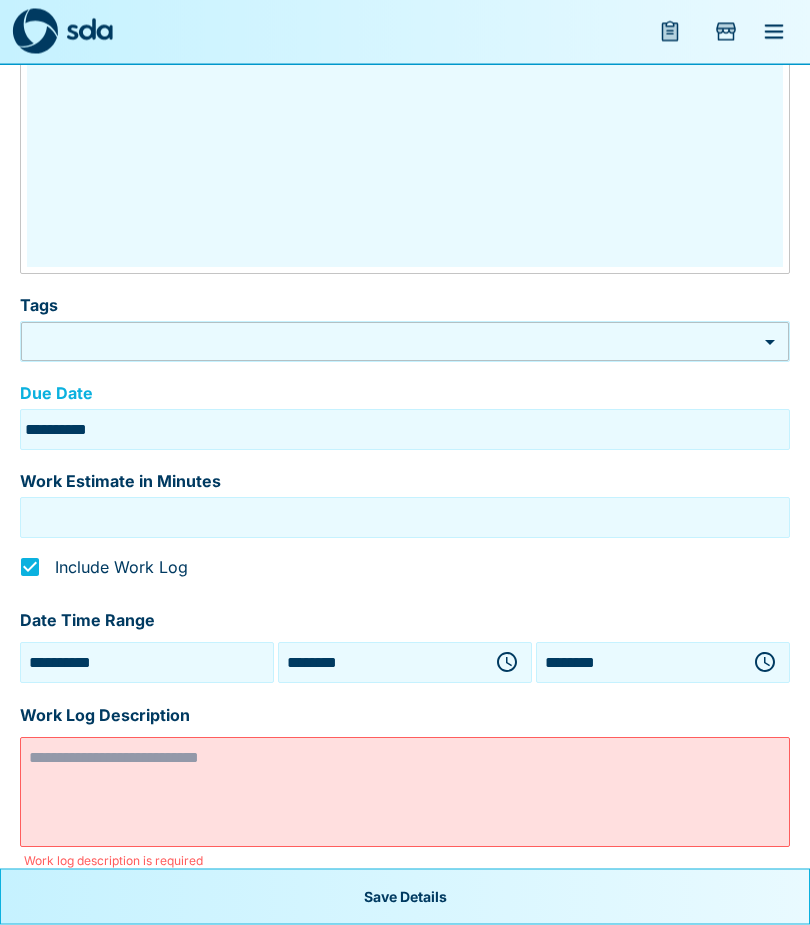 scroll, scrollTop: 1067, scrollLeft: 0, axis: vertical 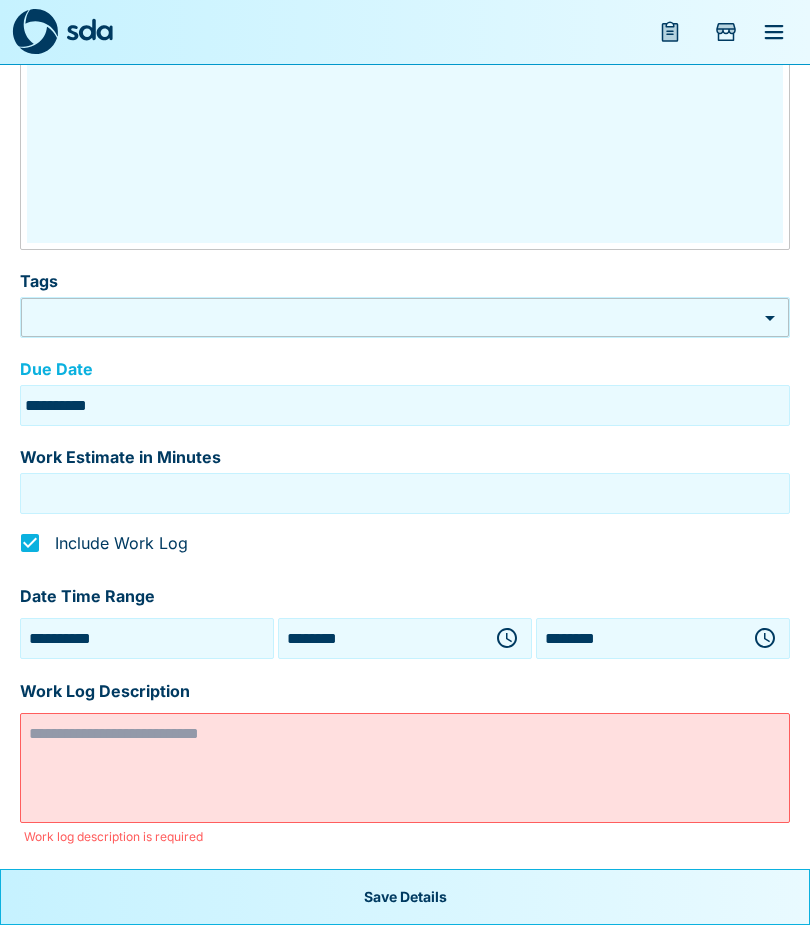 click 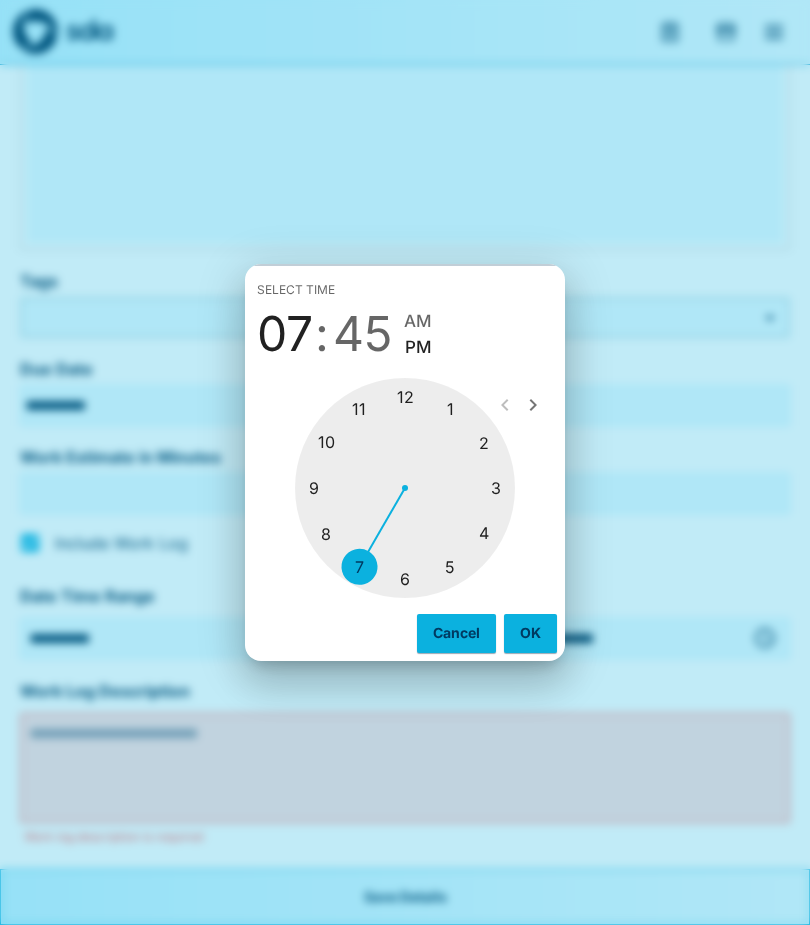 click at bounding box center [405, 488] 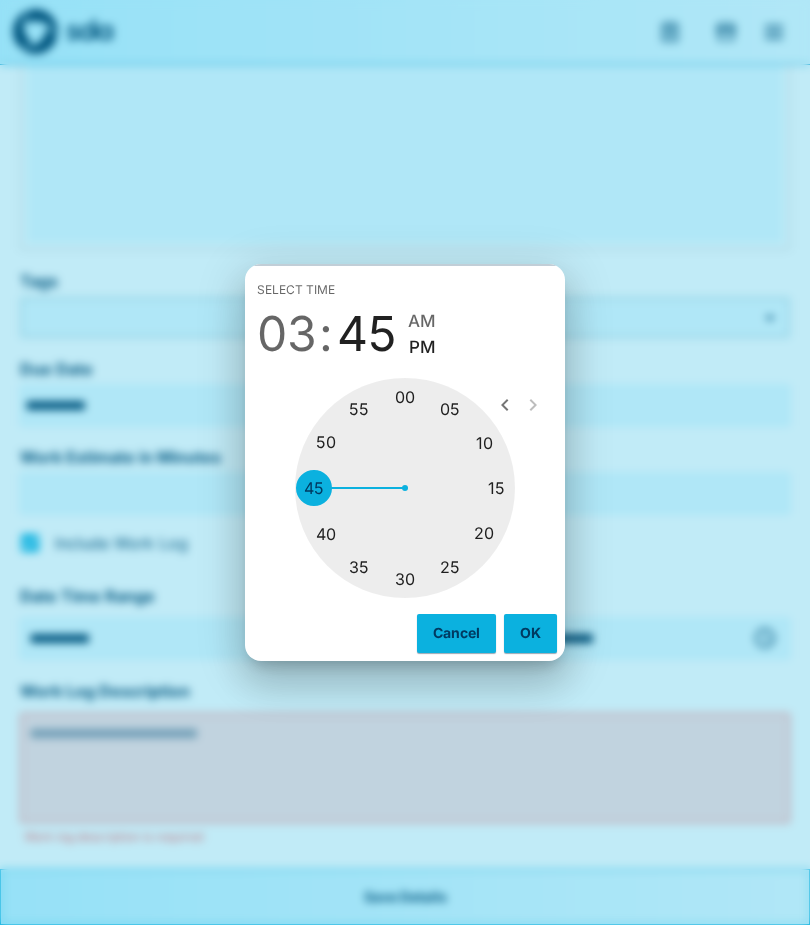 type on "********" 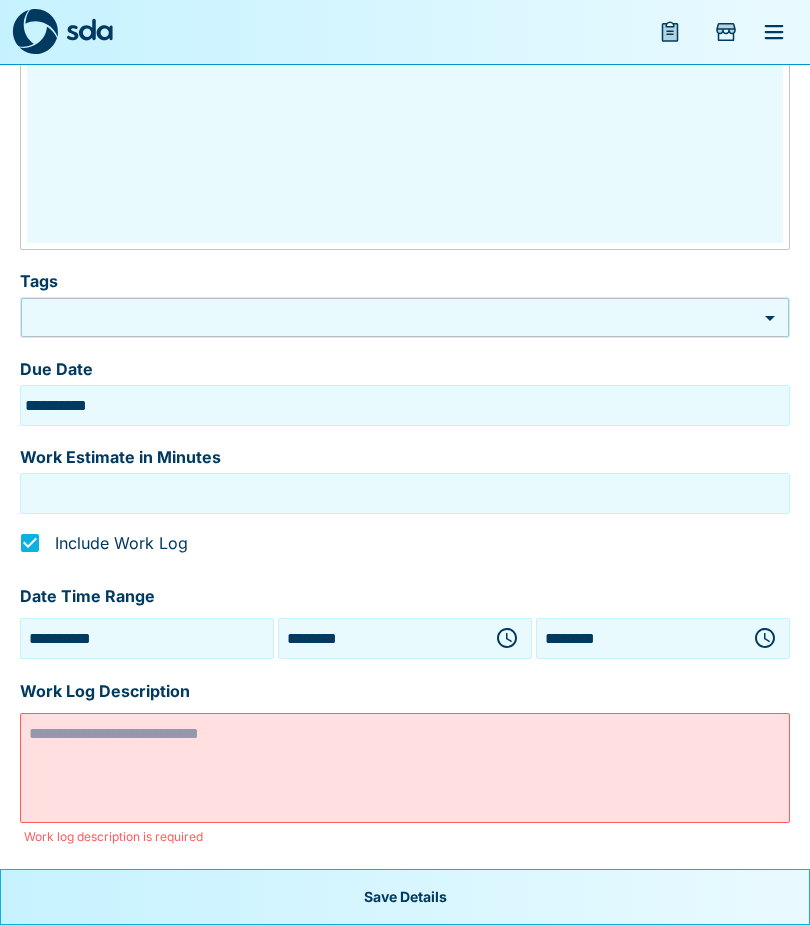 click 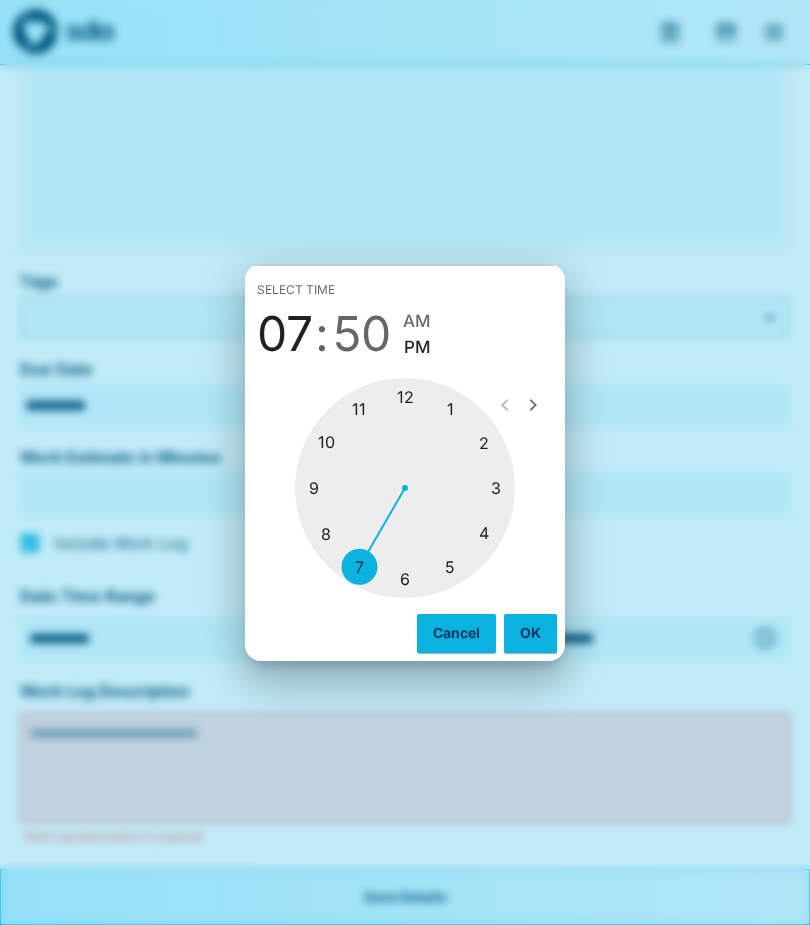 click at bounding box center (405, 488) 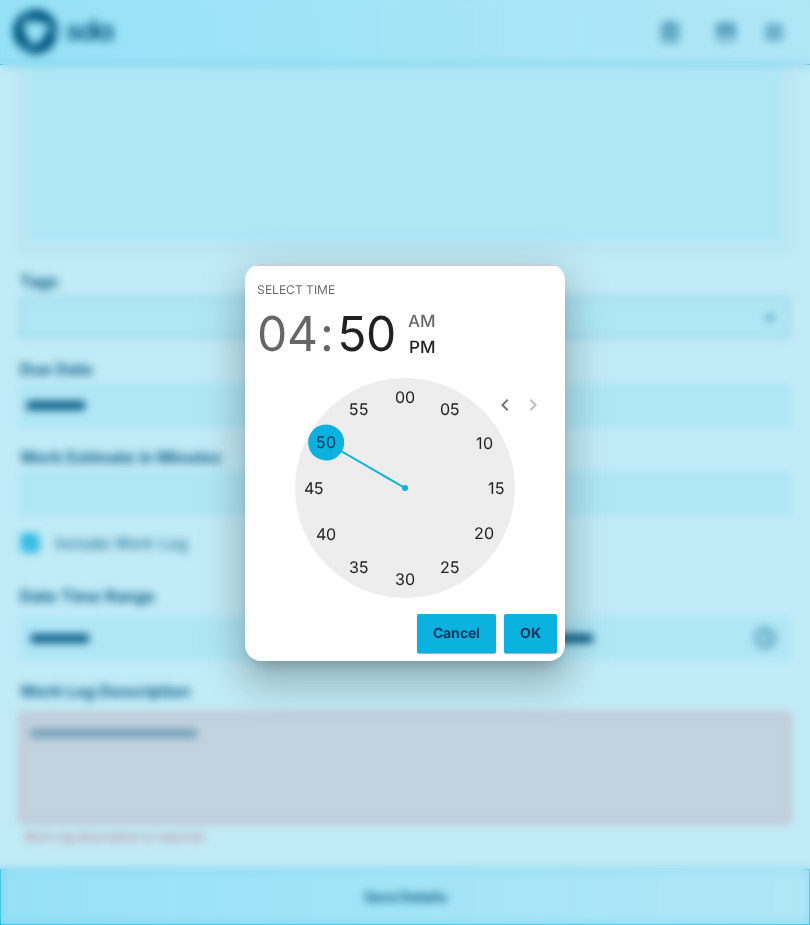 click at bounding box center (405, 488) 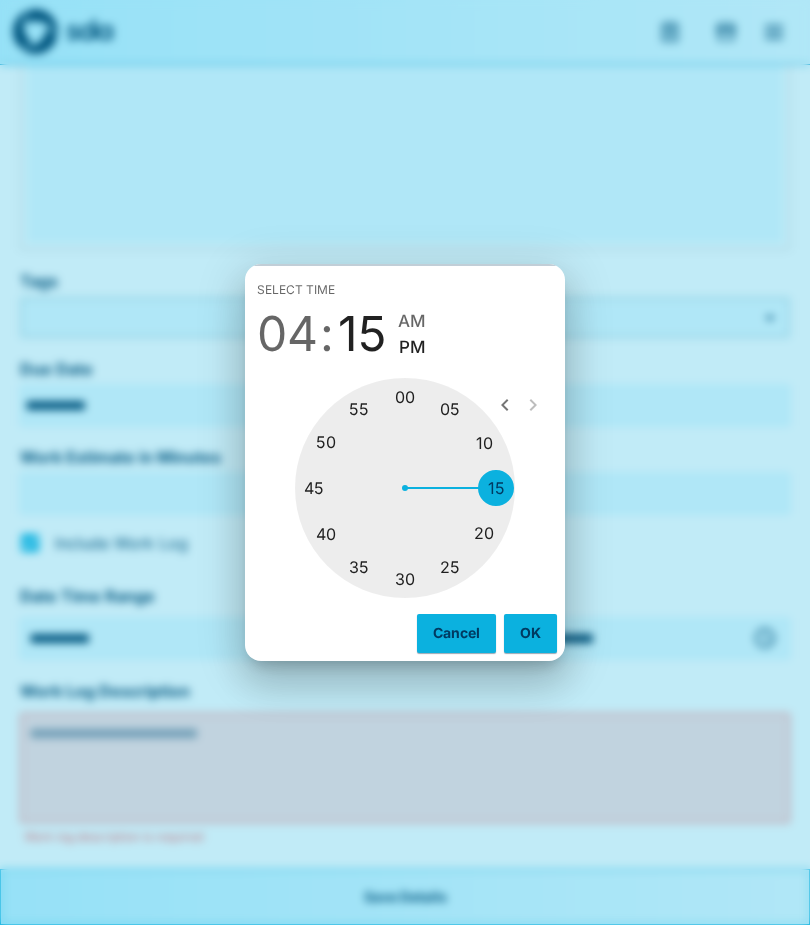 click on "OK" at bounding box center (530, 633) 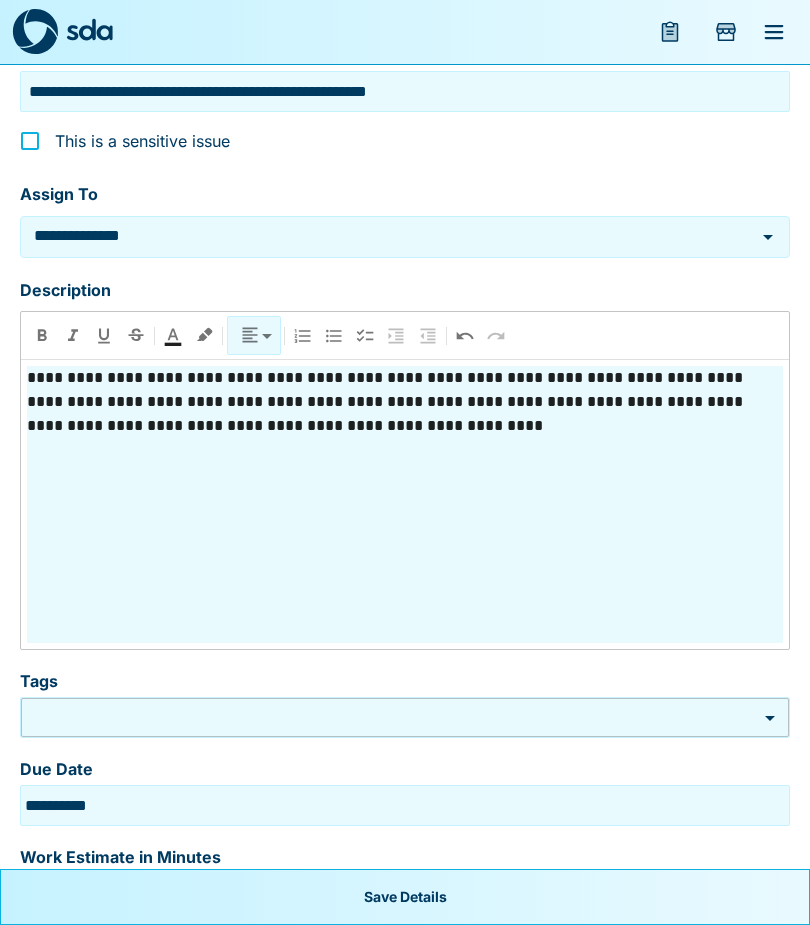 scroll, scrollTop: 666, scrollLeft: 0, axis: vertical 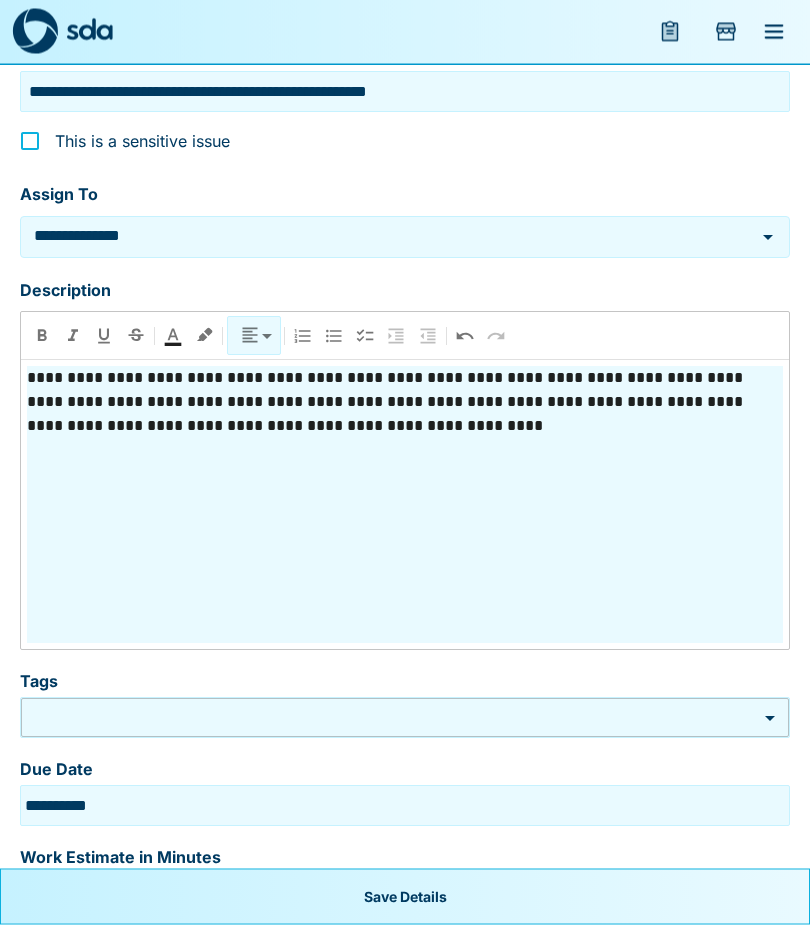 click on "**********" at bounding box center [405, 403] 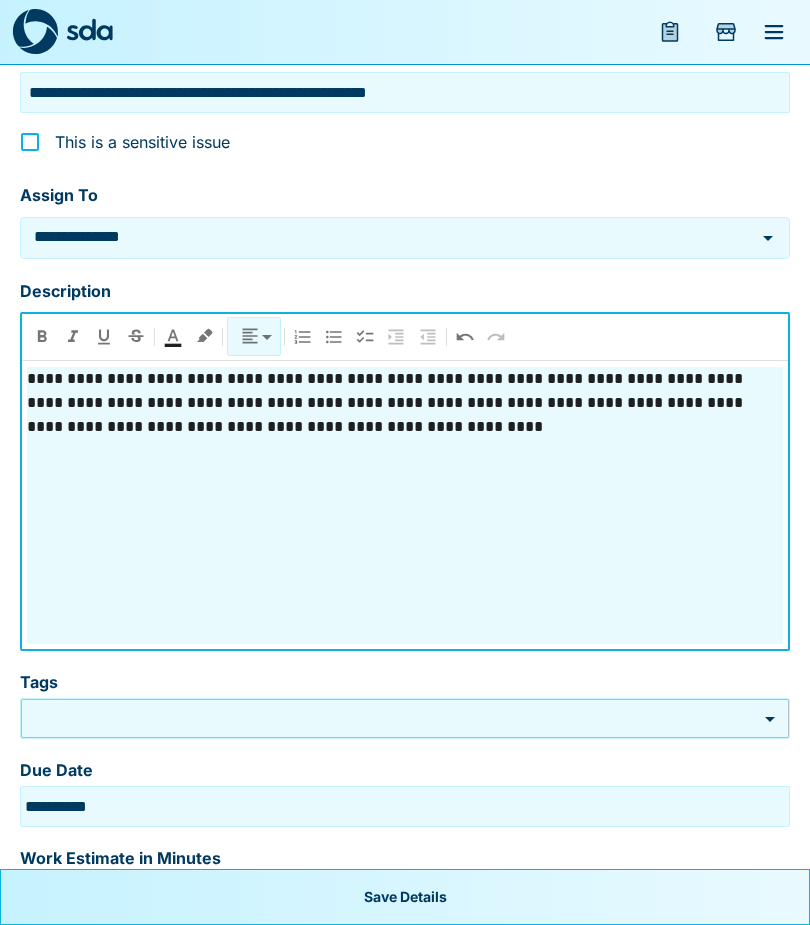 click on "**********" at bounding box center (405, 403) 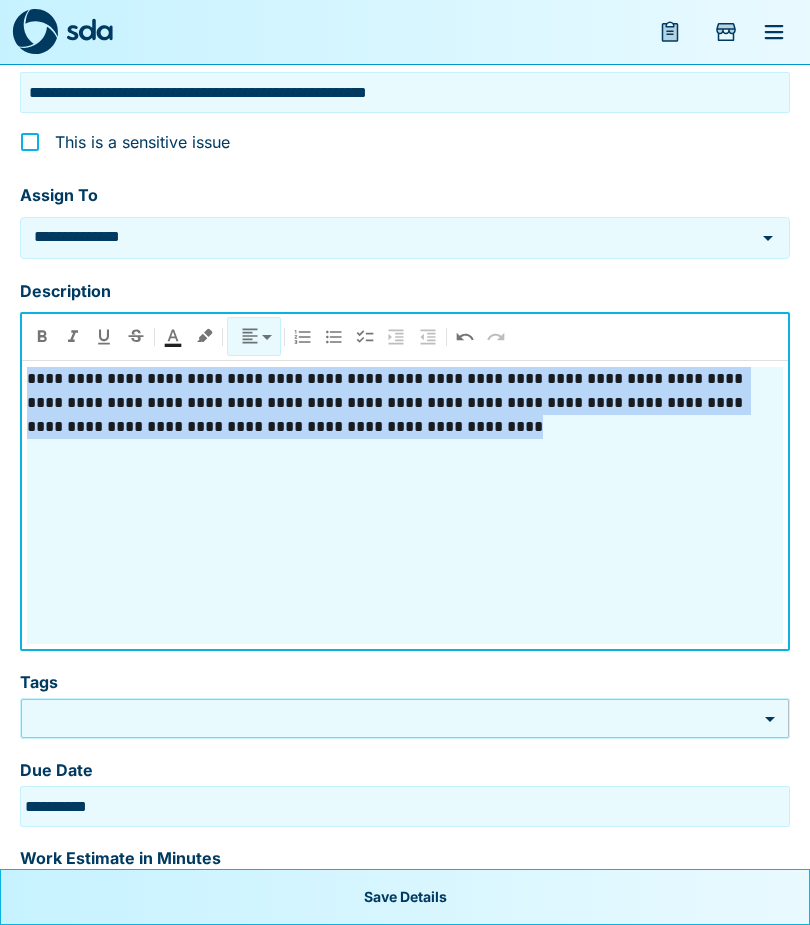 copy on "**********" 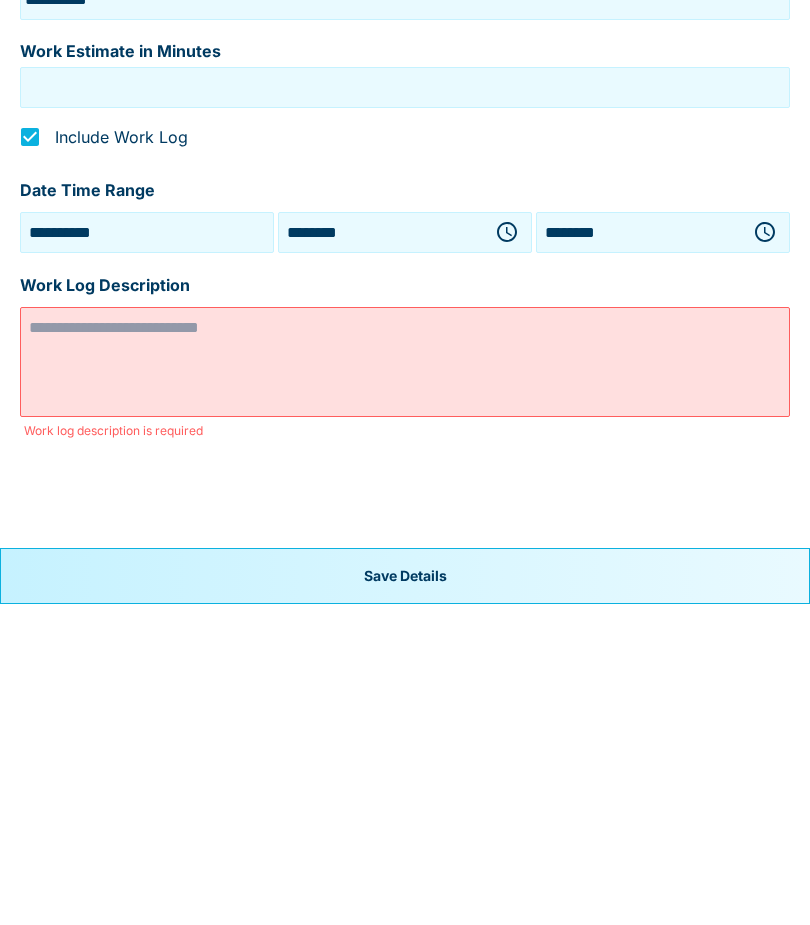 click at bounding box center [405, 683] 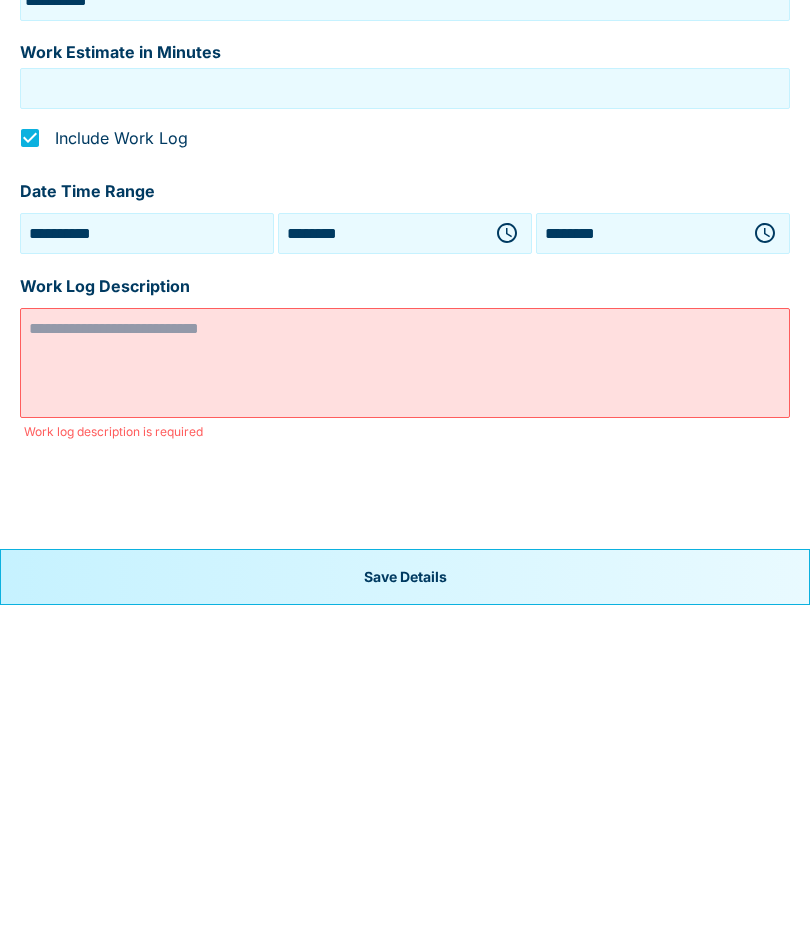 click at bounding box center [405, 683] 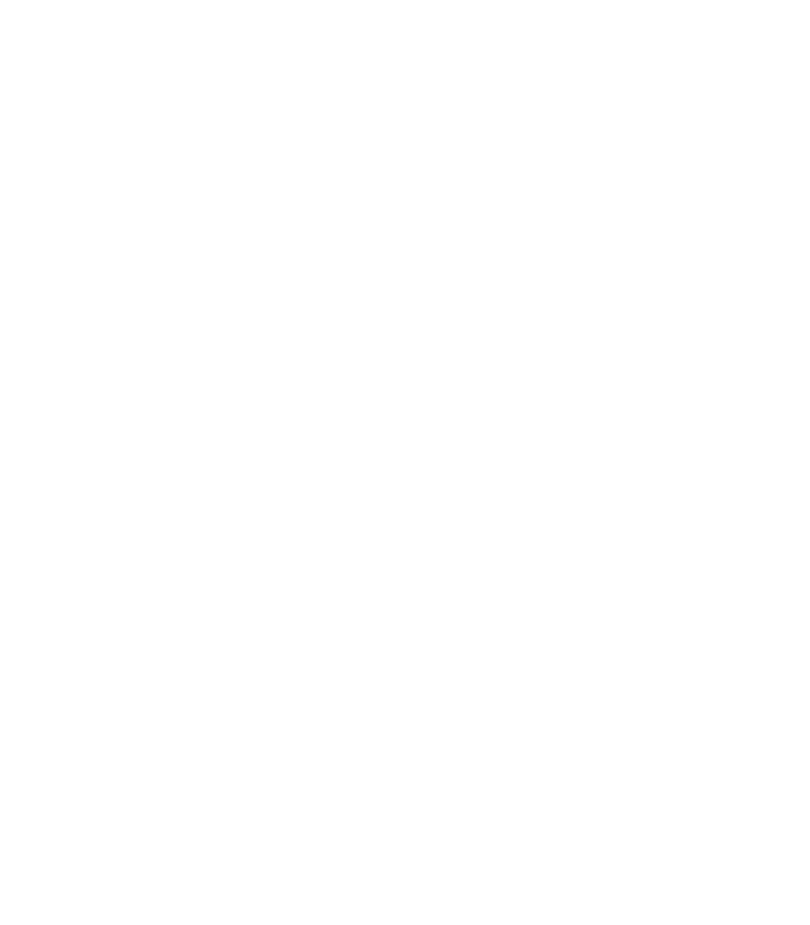 scroll, scrollTop: 294, scrollLeft: 0, axis: vertical 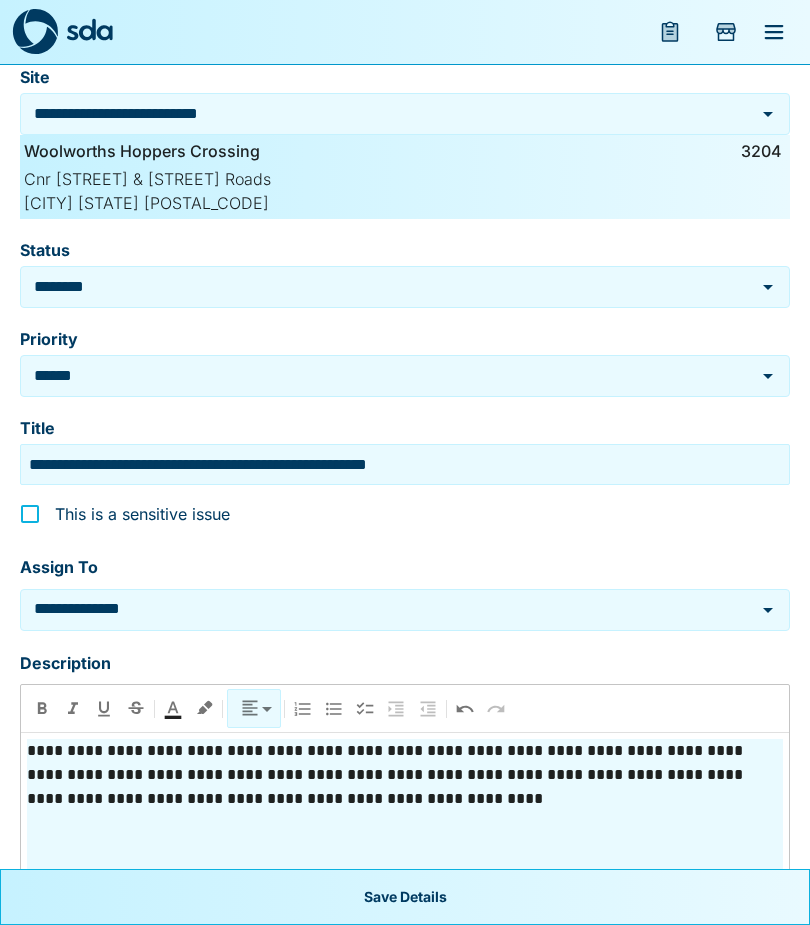 type on "**********" 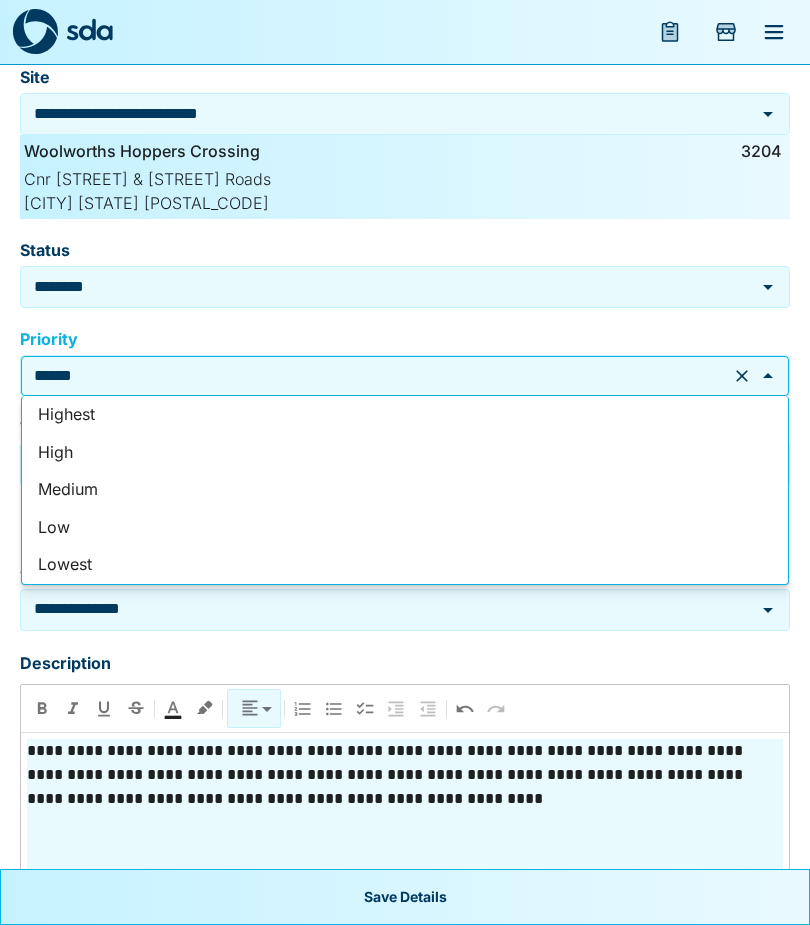 click on "Lowest" at bounding box center [405, 565] 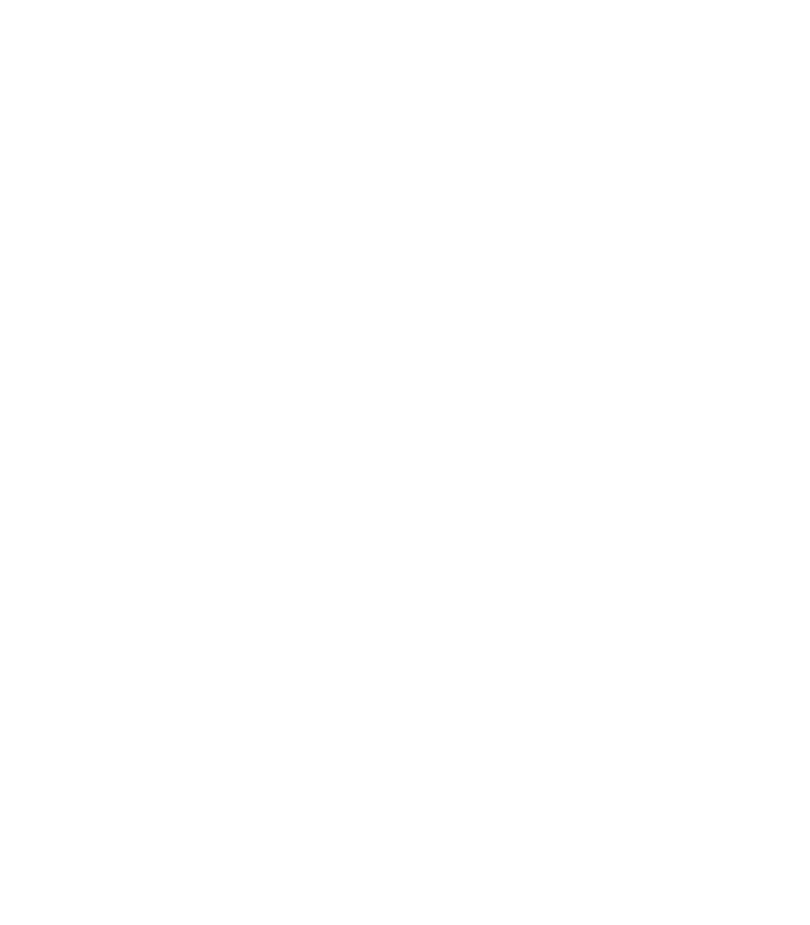 scroll, scrollTop: 1156, scrollLeft: 0, axis: vertical 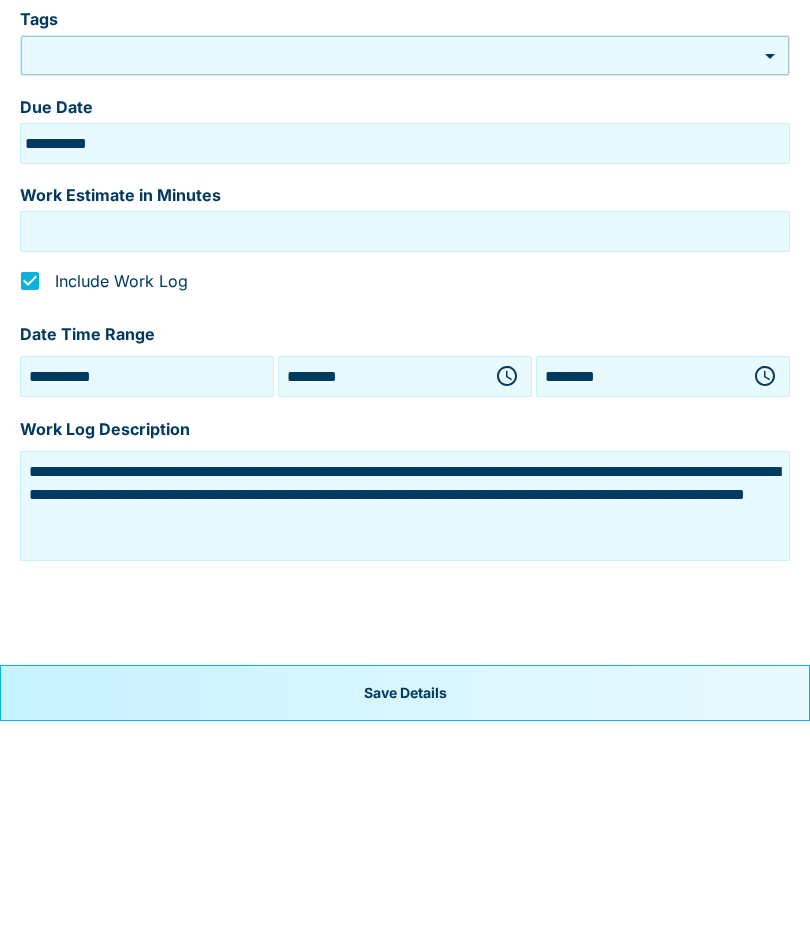 click on "Save Details" at bounding box center [405, 897] 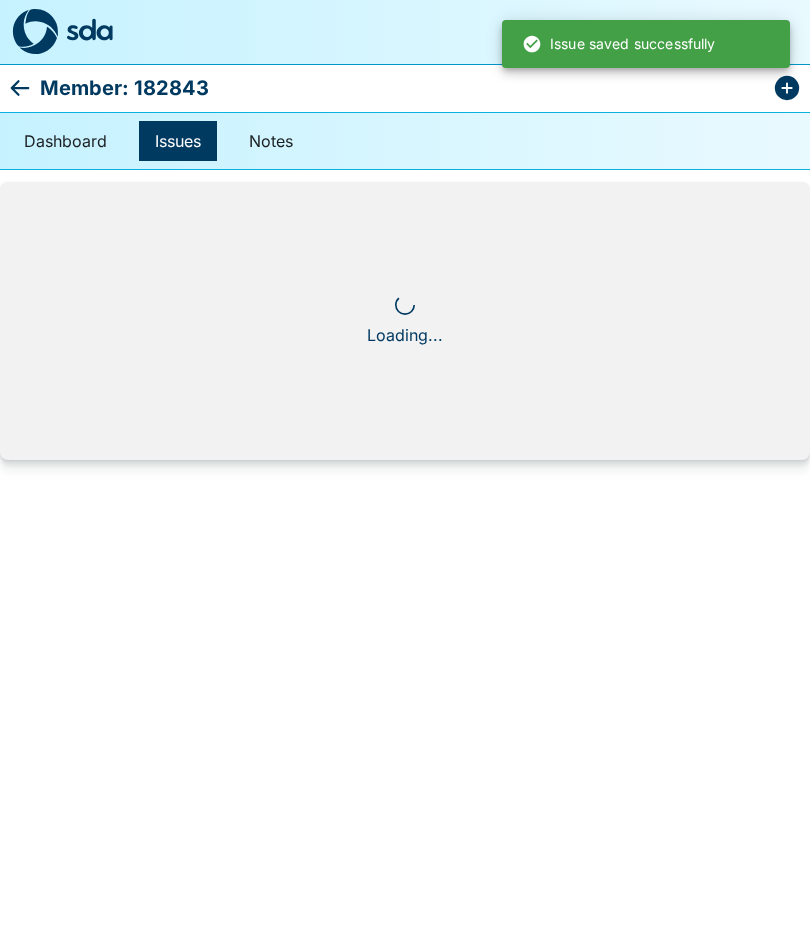 scroll, scrollTop: 0, scrollLeft: 0, axis: both 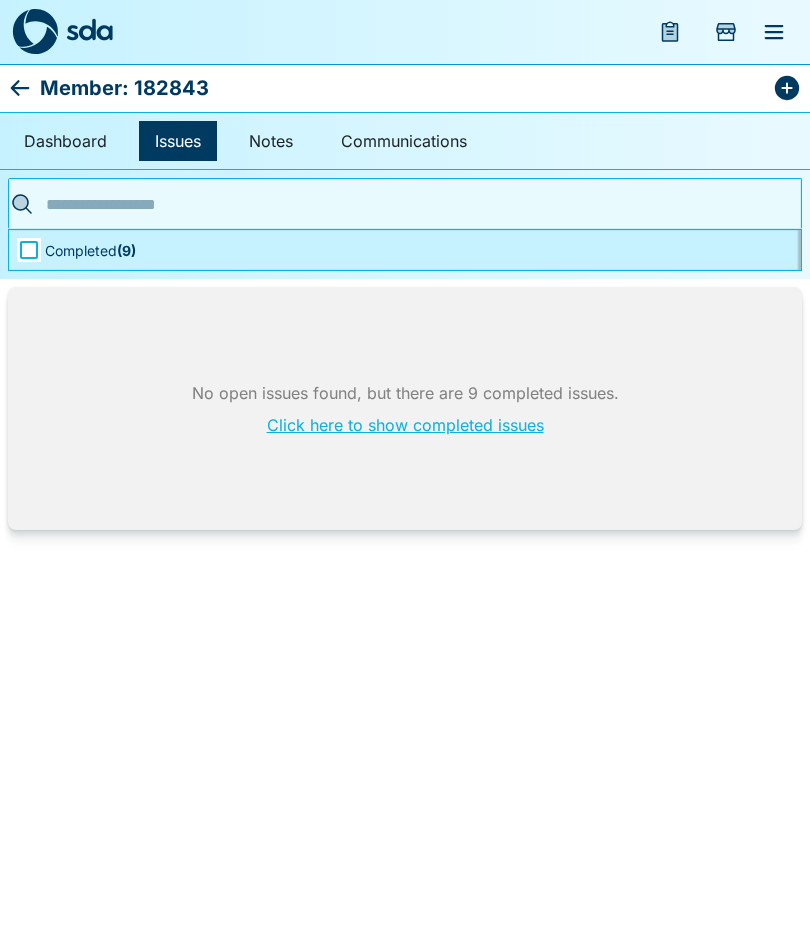 click on "Member: 182843" at bounding box center [405, 88] 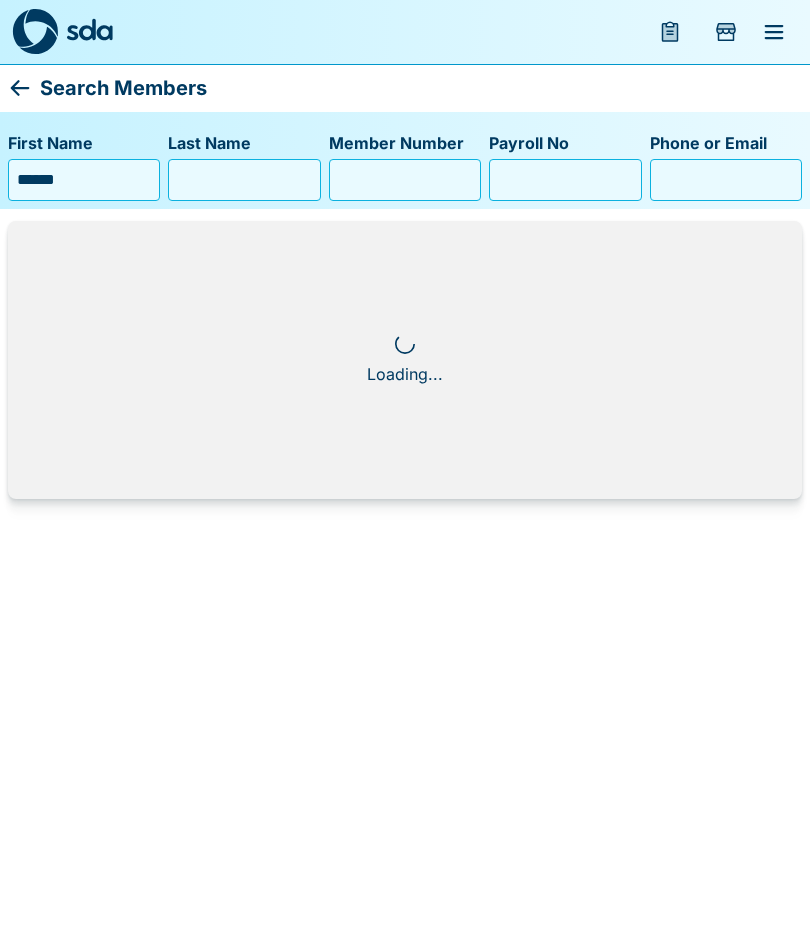 click 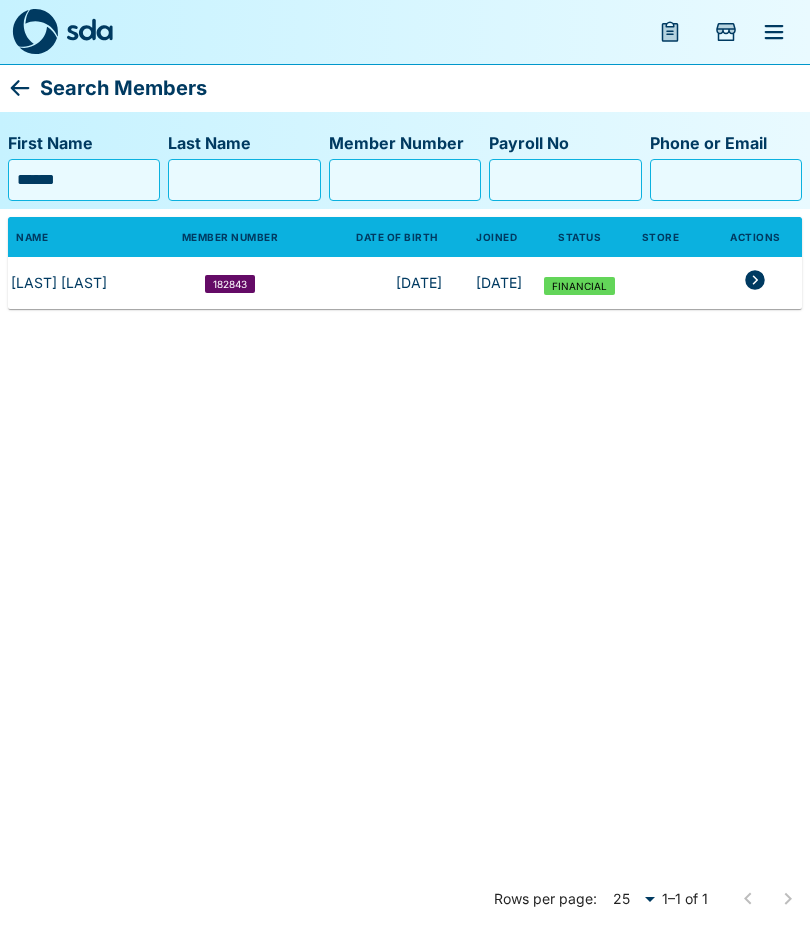 click 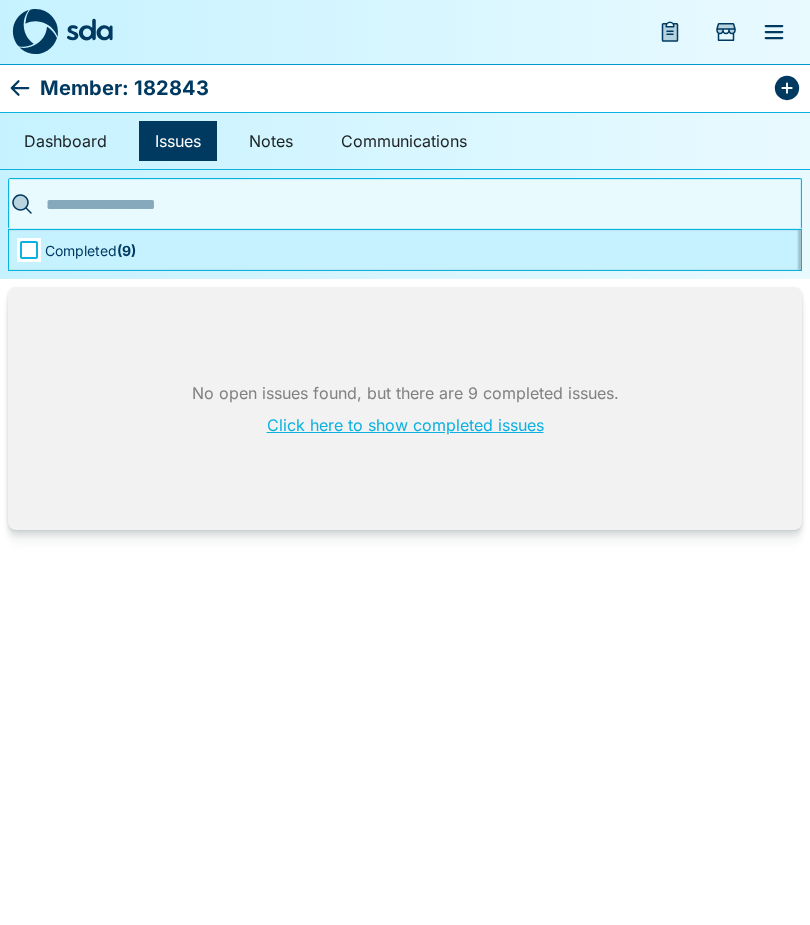 click 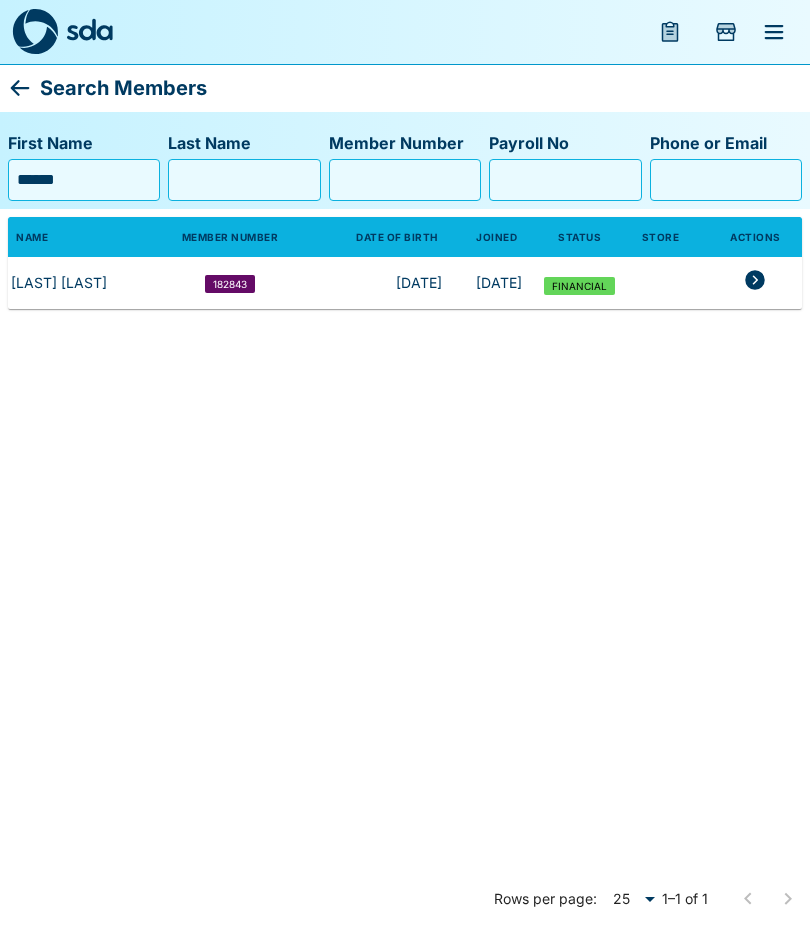 click 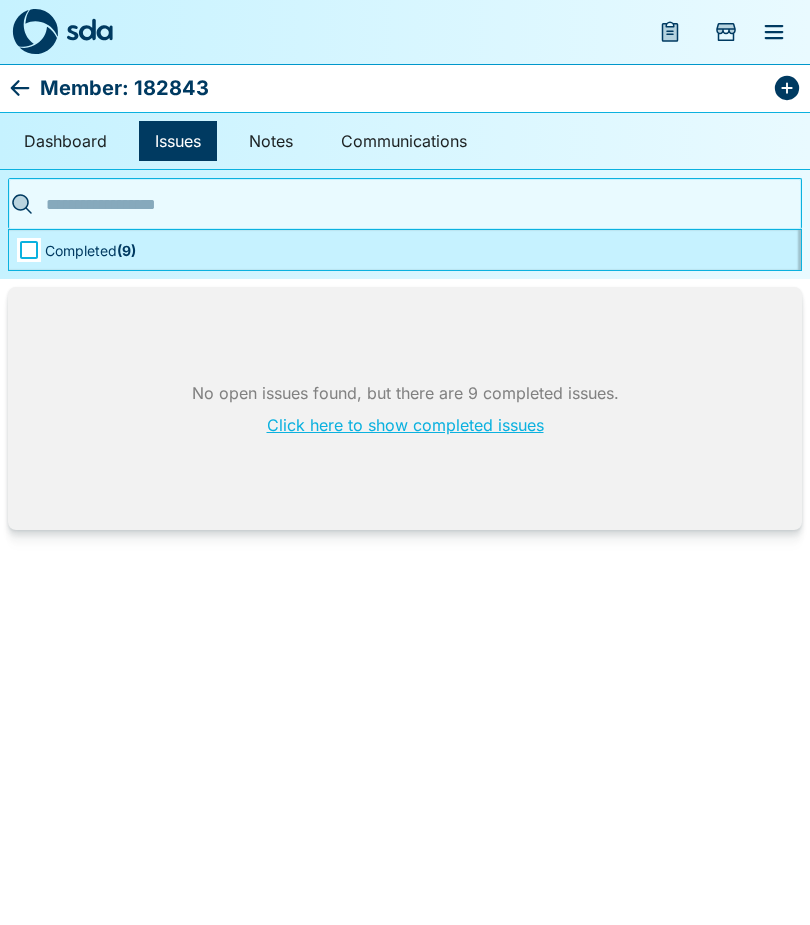 click 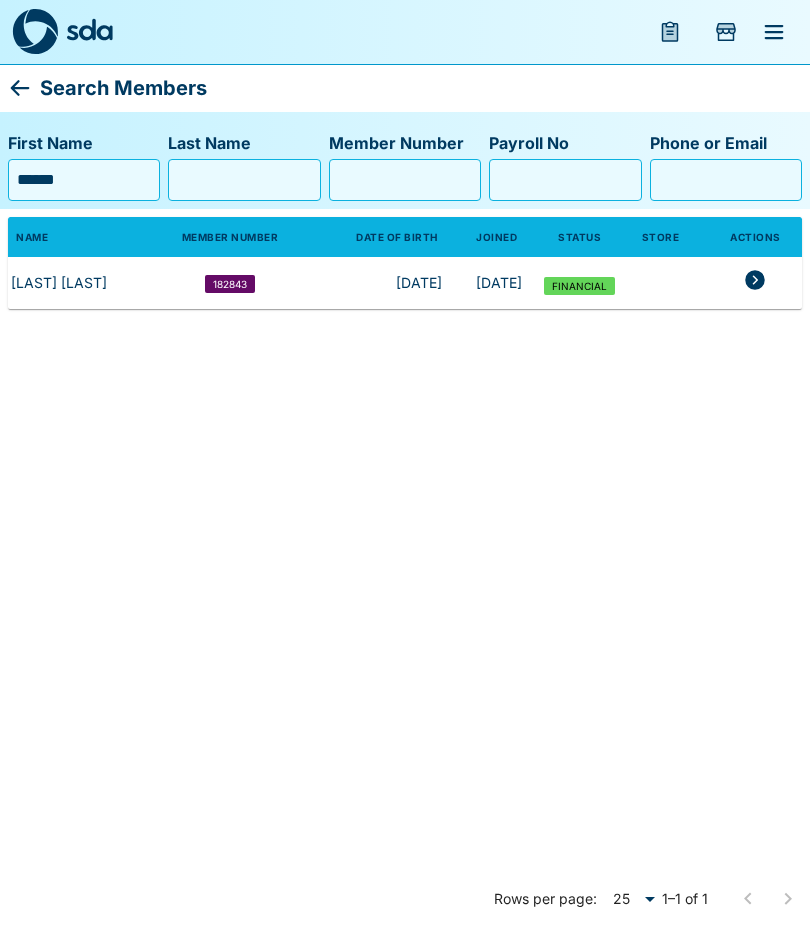 click 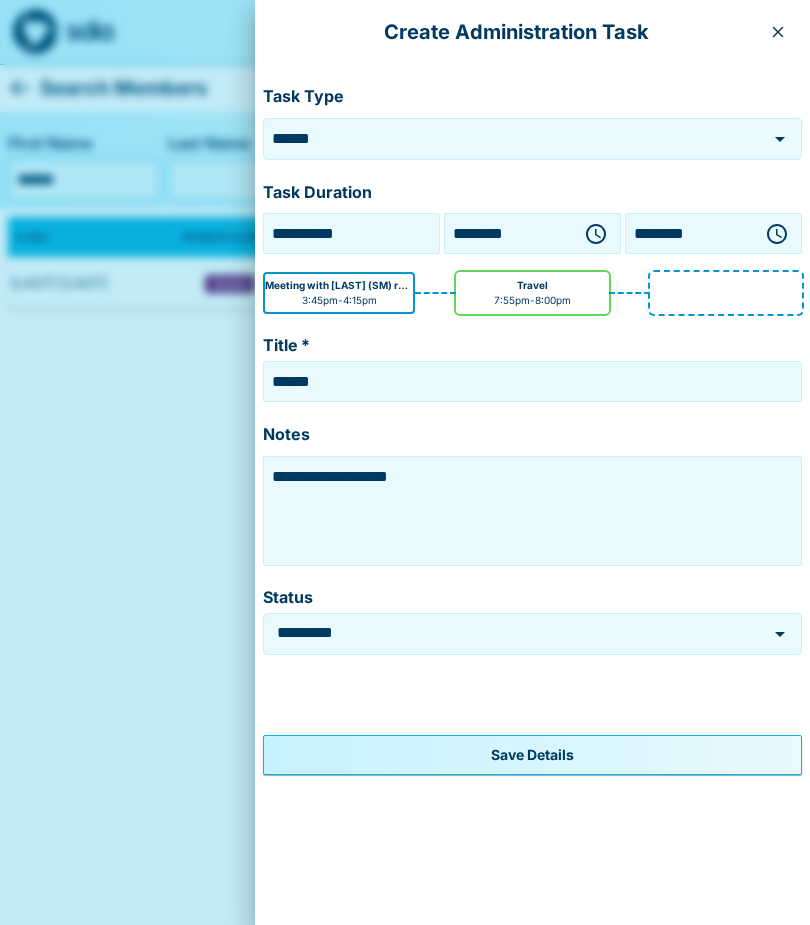 click at bounding box center [778, 32] 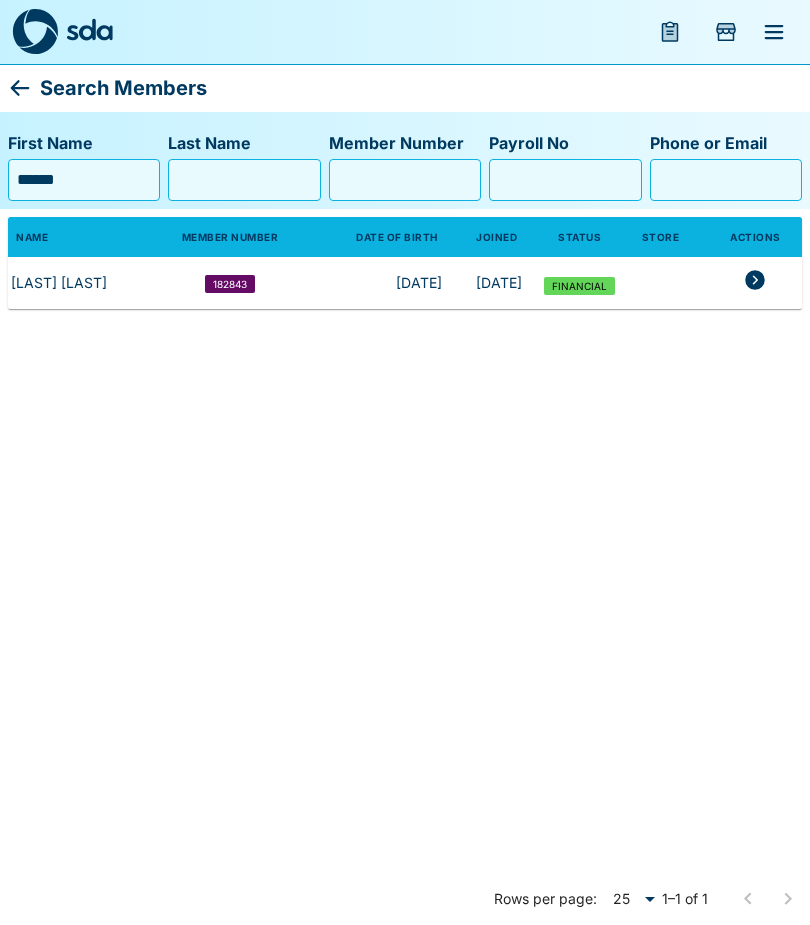 click 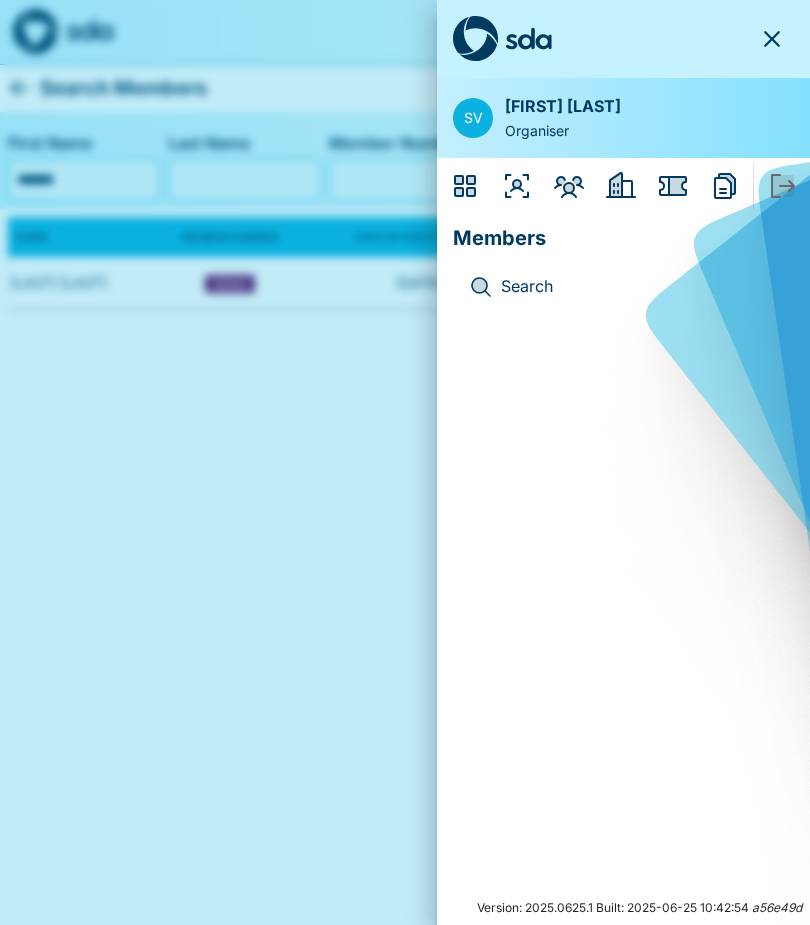 click at bounding box center [405, 462] 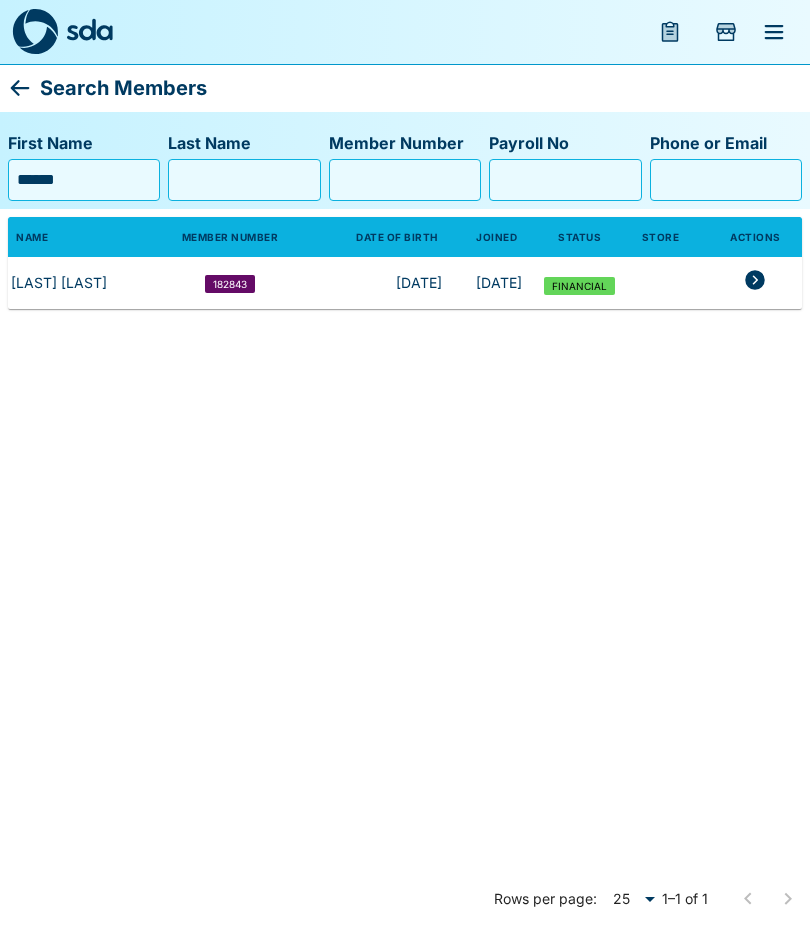 click at bounding box center (89, 29) 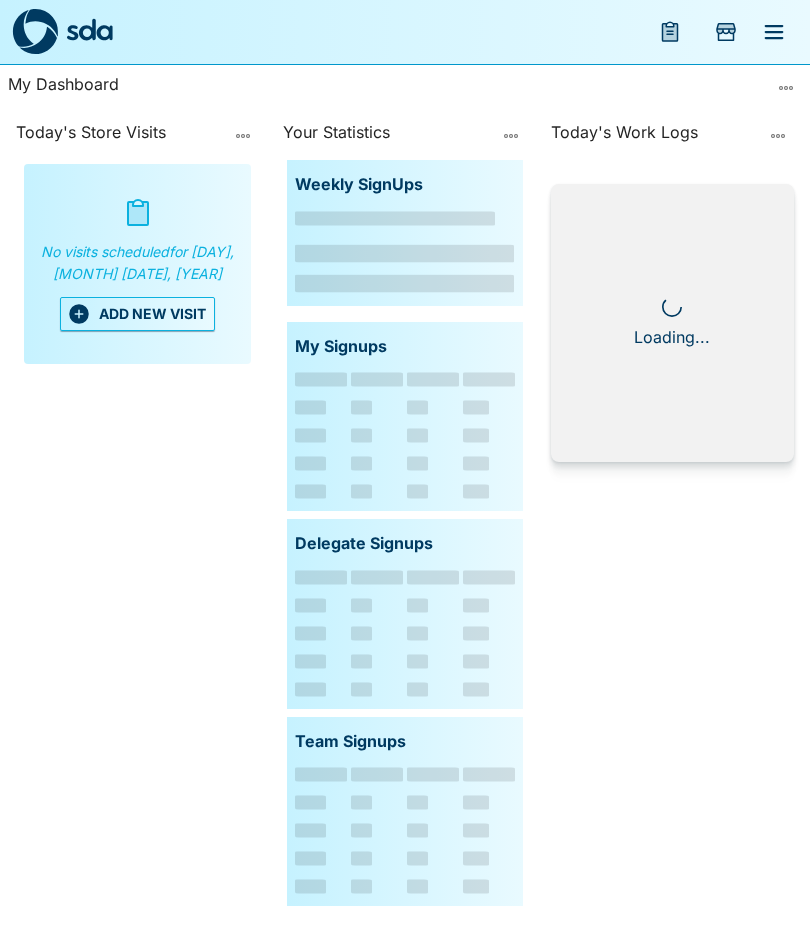 scroll, scrollTop: 0, scrollLeft: 0, axis: both 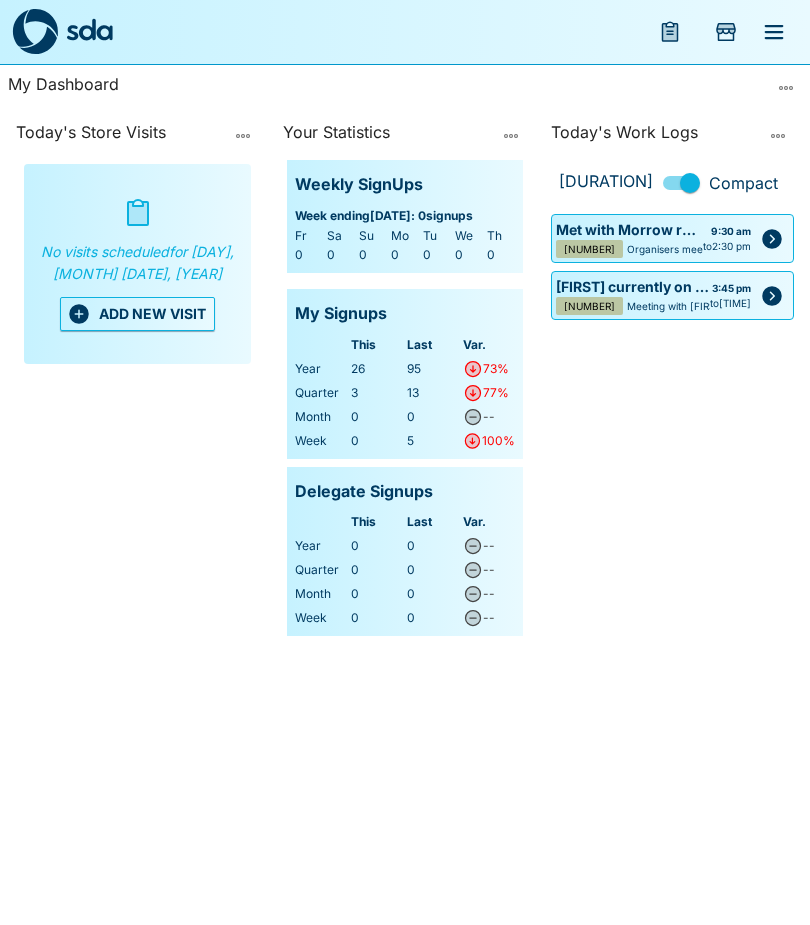 click 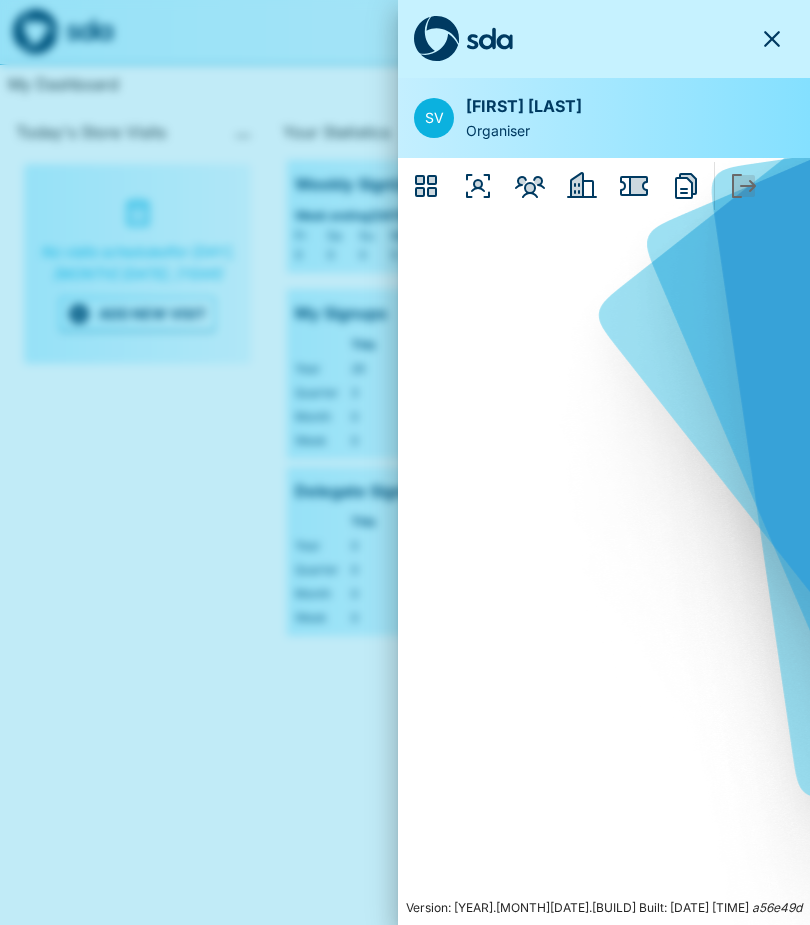 click 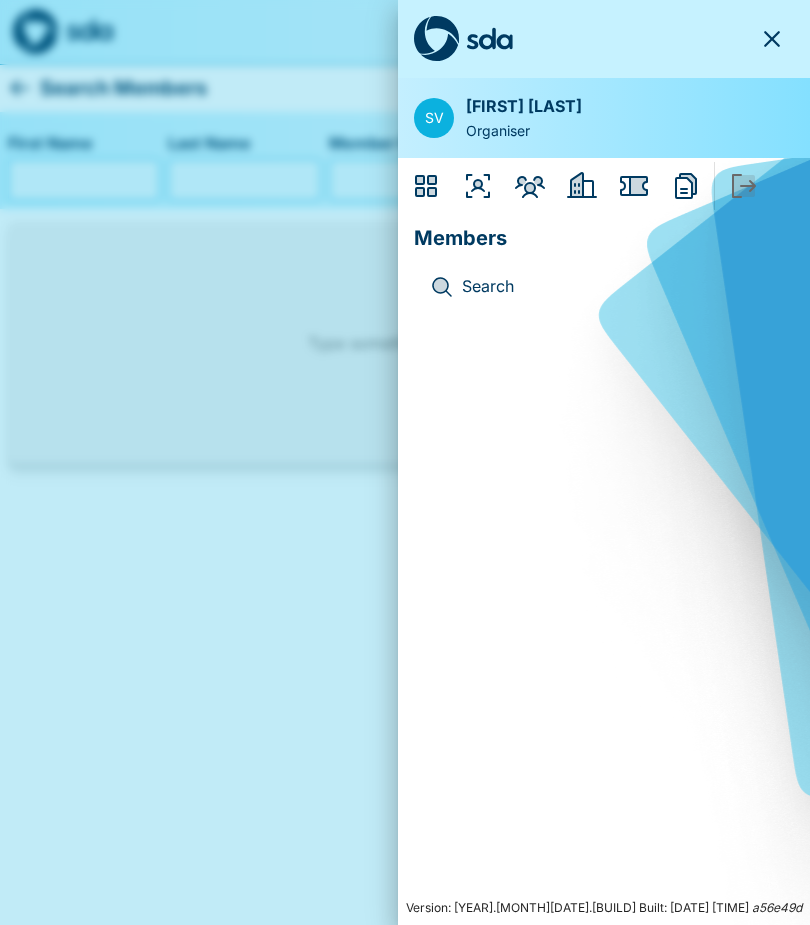 click on "Search" at bounding box center (620, 287) 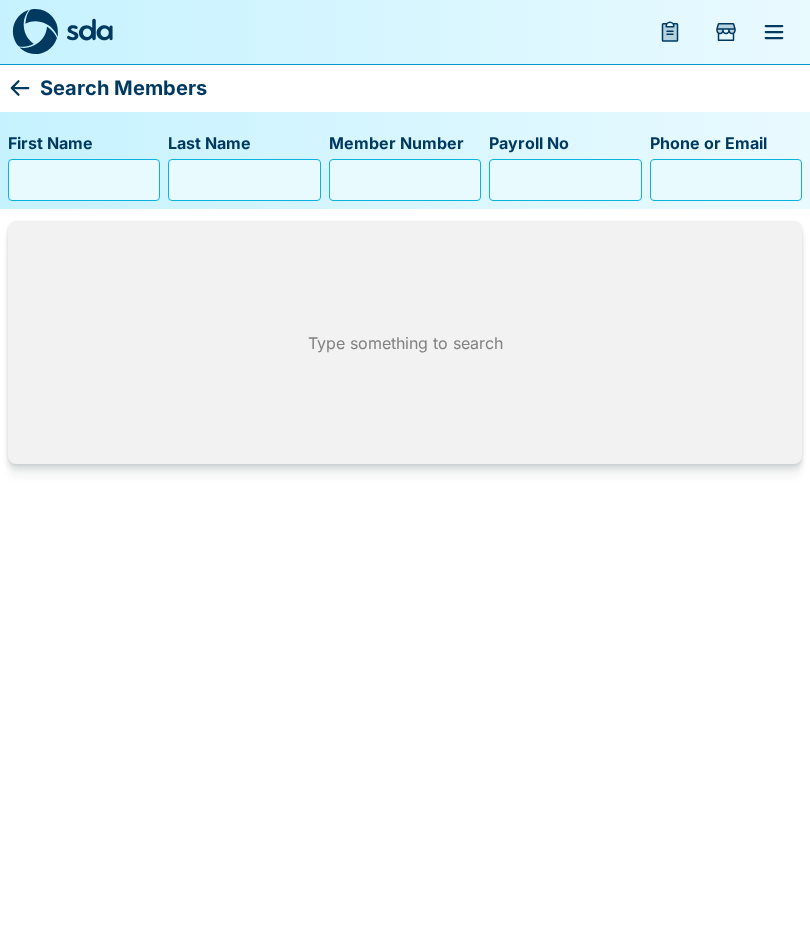 click on "First Name" at bounding box center (84, 180) 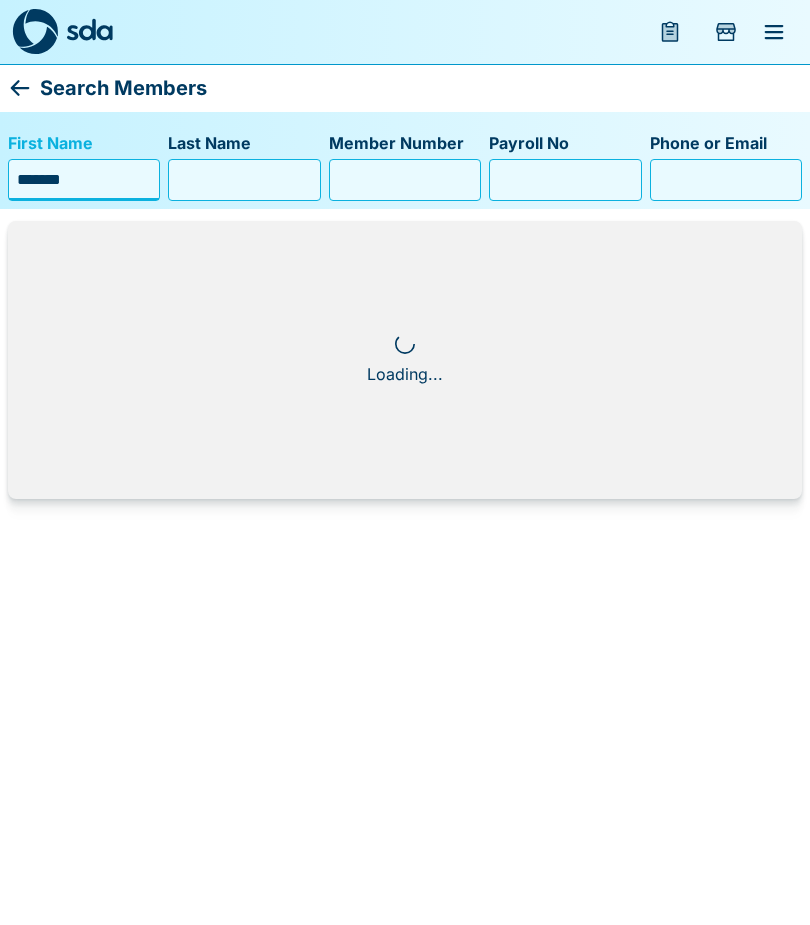 type on "*******" 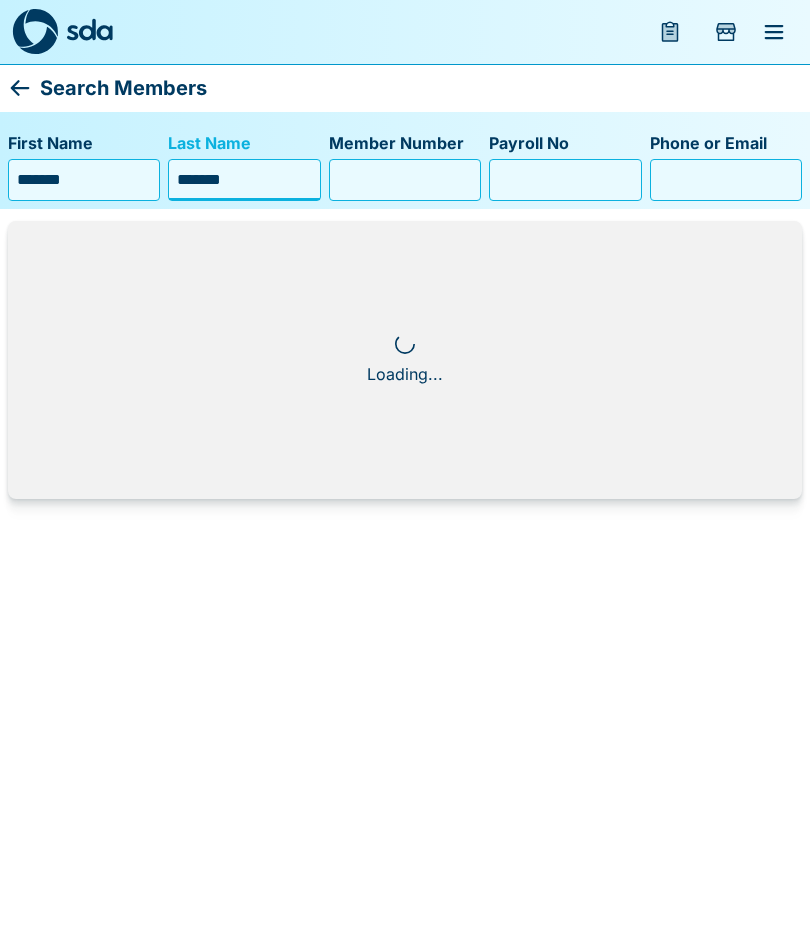 type on "********" 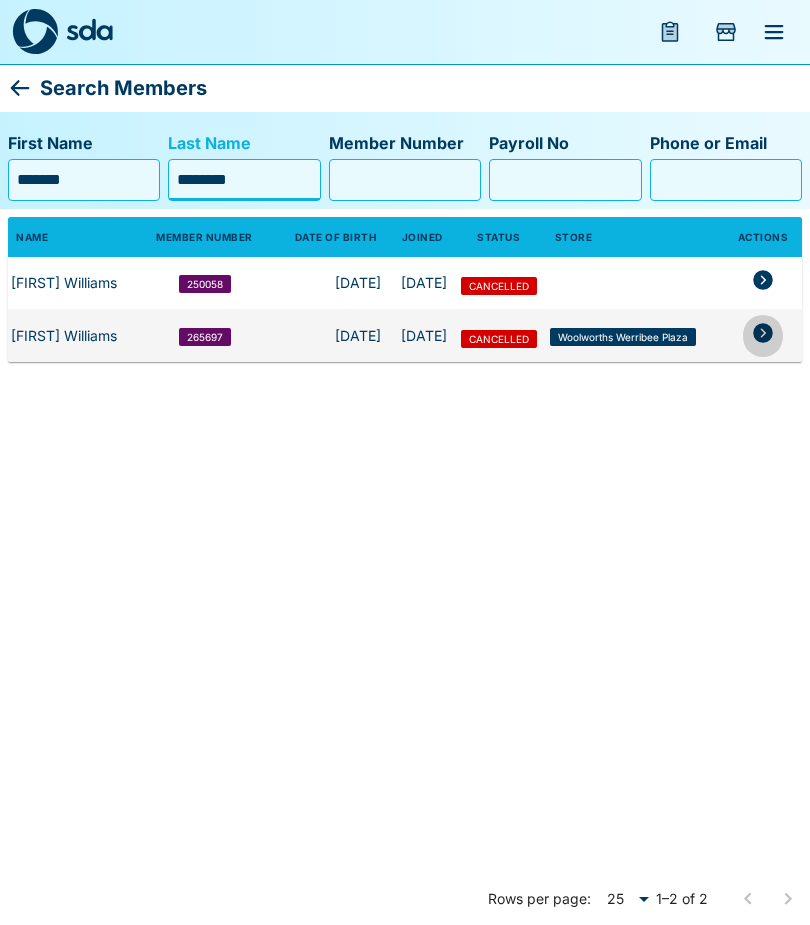 click 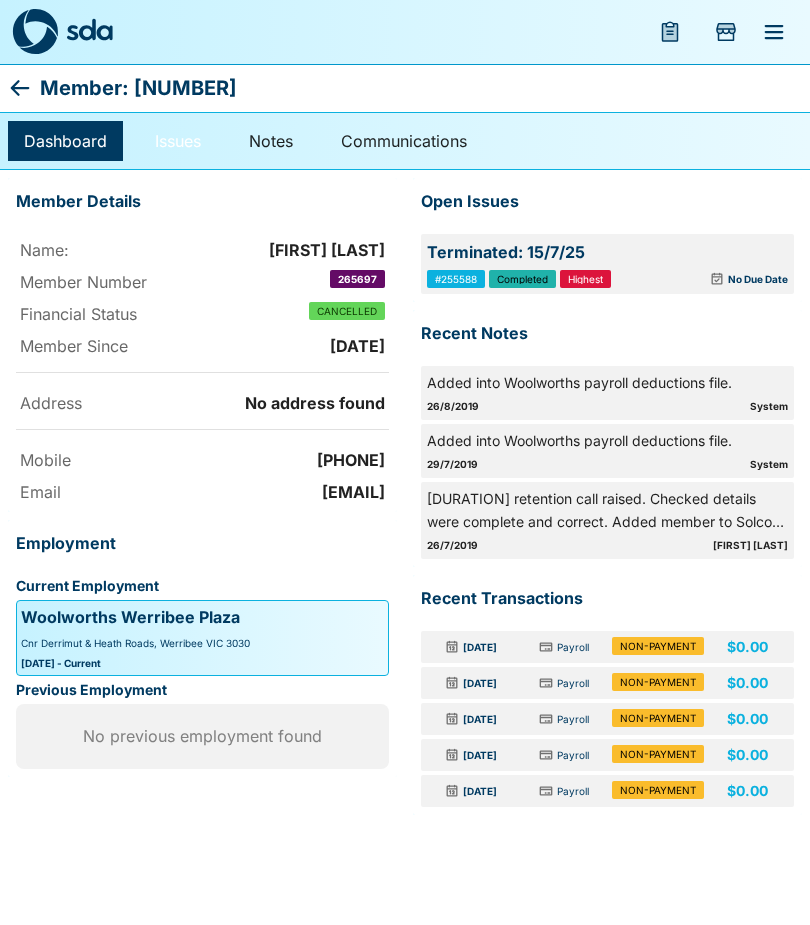 click on "Issues" at bounding box center (178, 141) 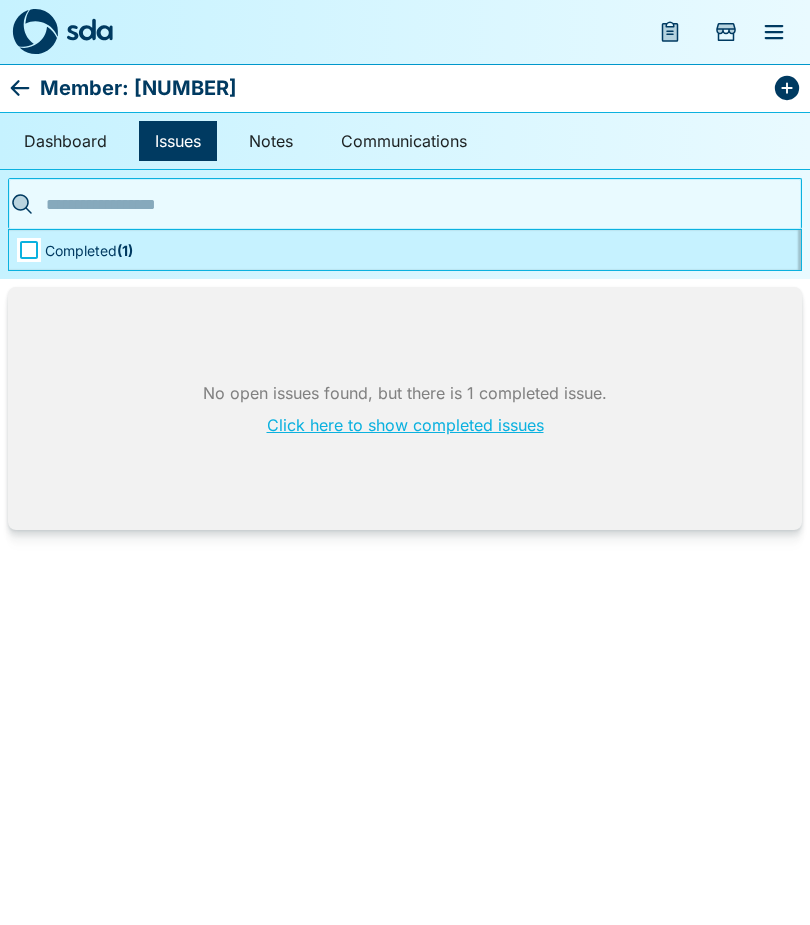 click on "Completed  ( 1 )" at bounding box center [89, 250] 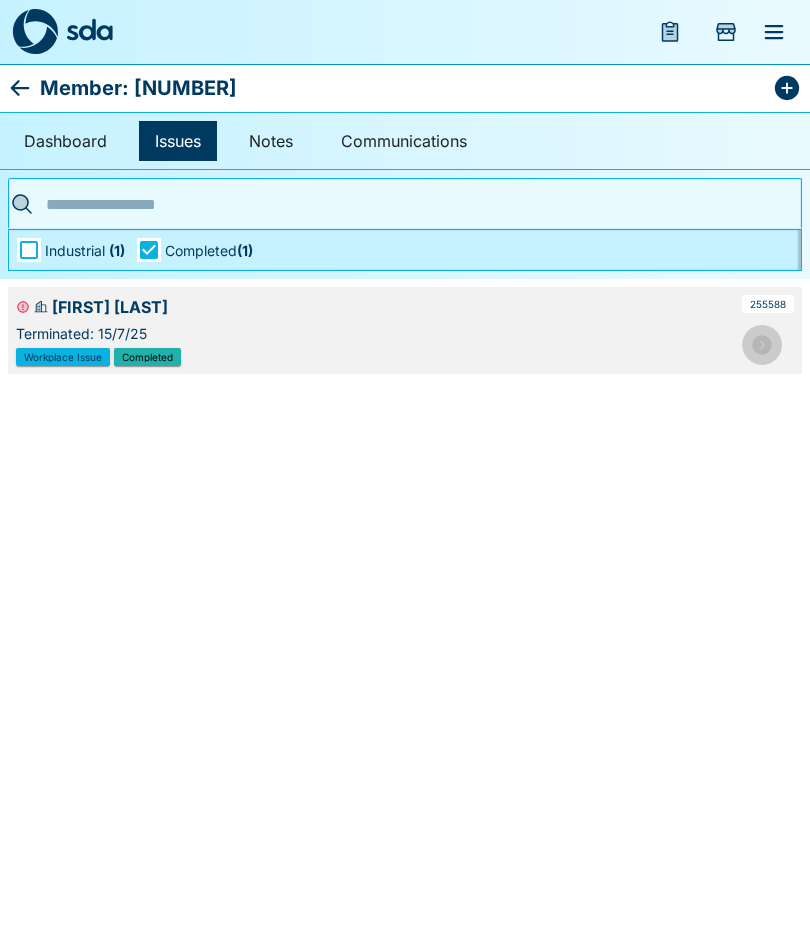 click at bounding box center (762, 345) 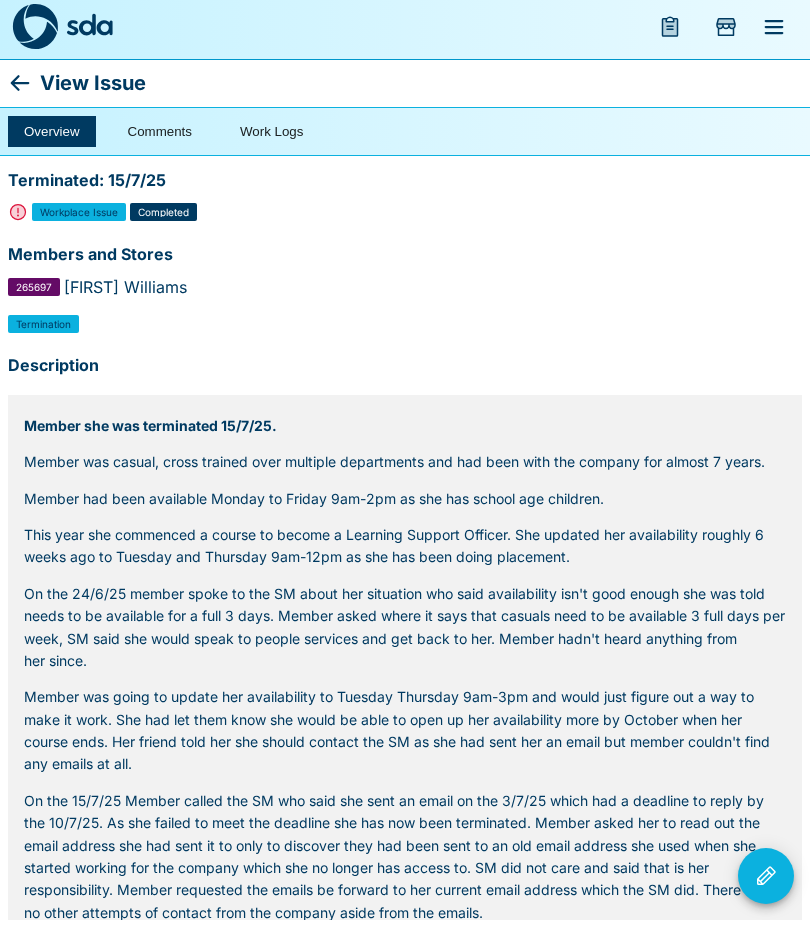 scroll, scrollTop: 4, scrollLeft: 0, axis: vertical 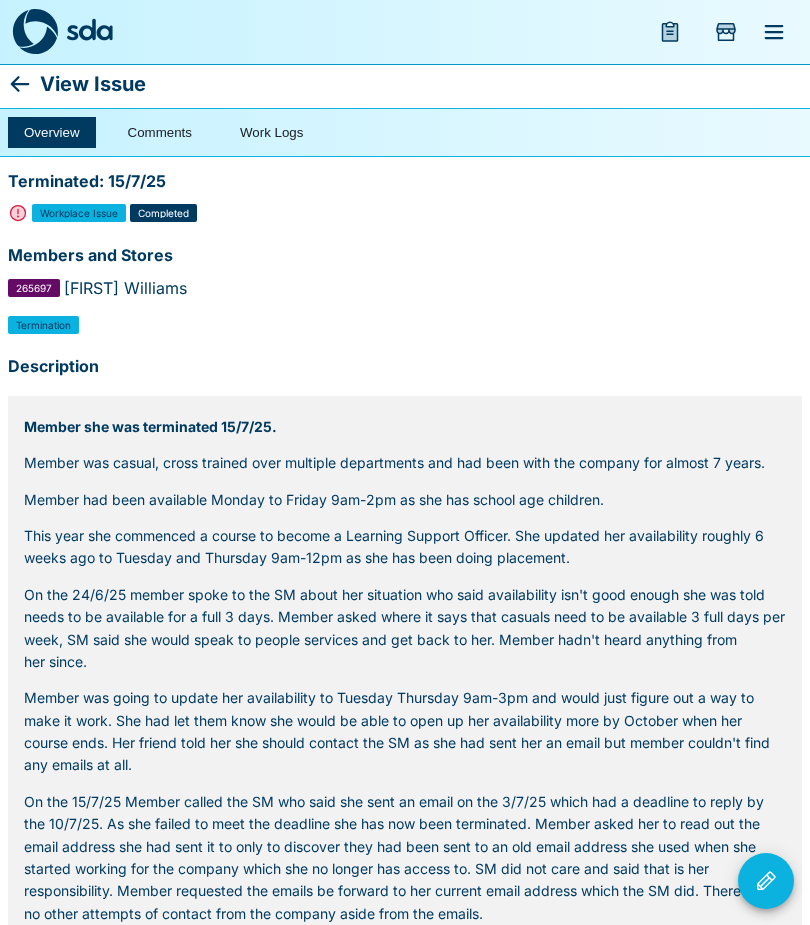click at bounding box center (766, 881) 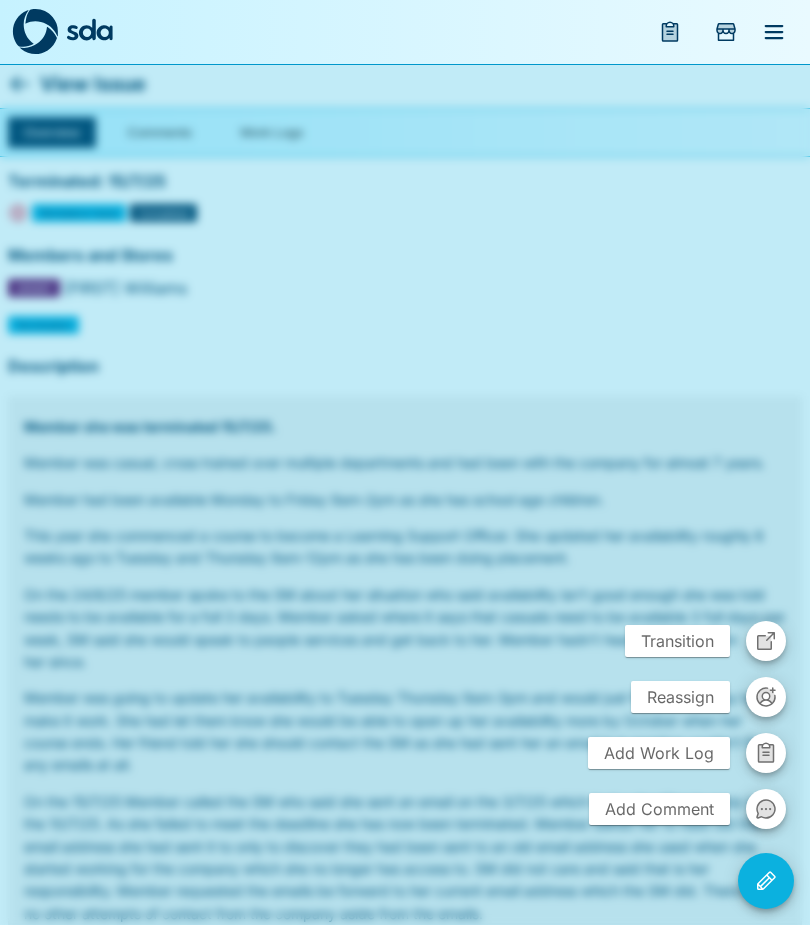 click on "Add Work Log" at bounding box center (659, 753) 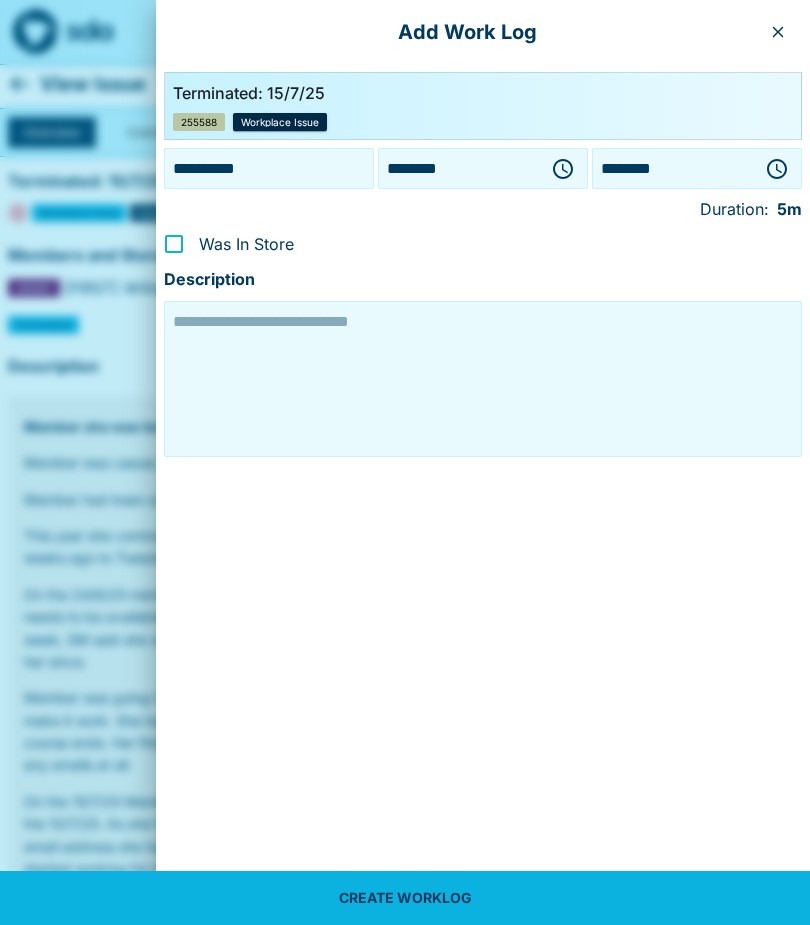 click on "**********" at bounding box center (269, 168) 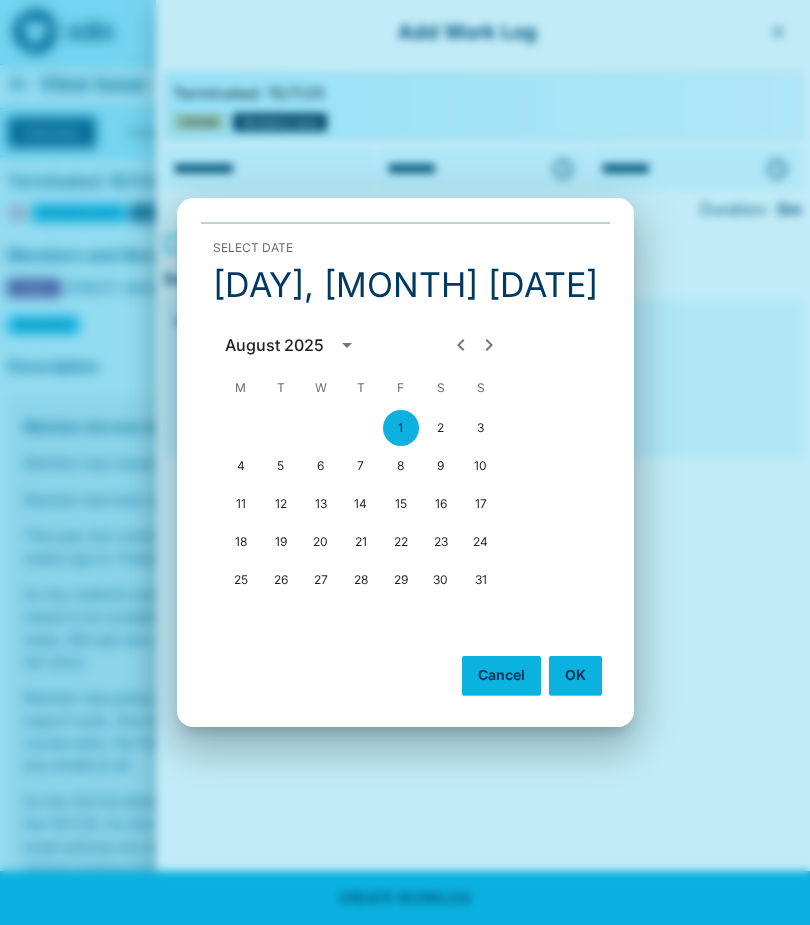 click 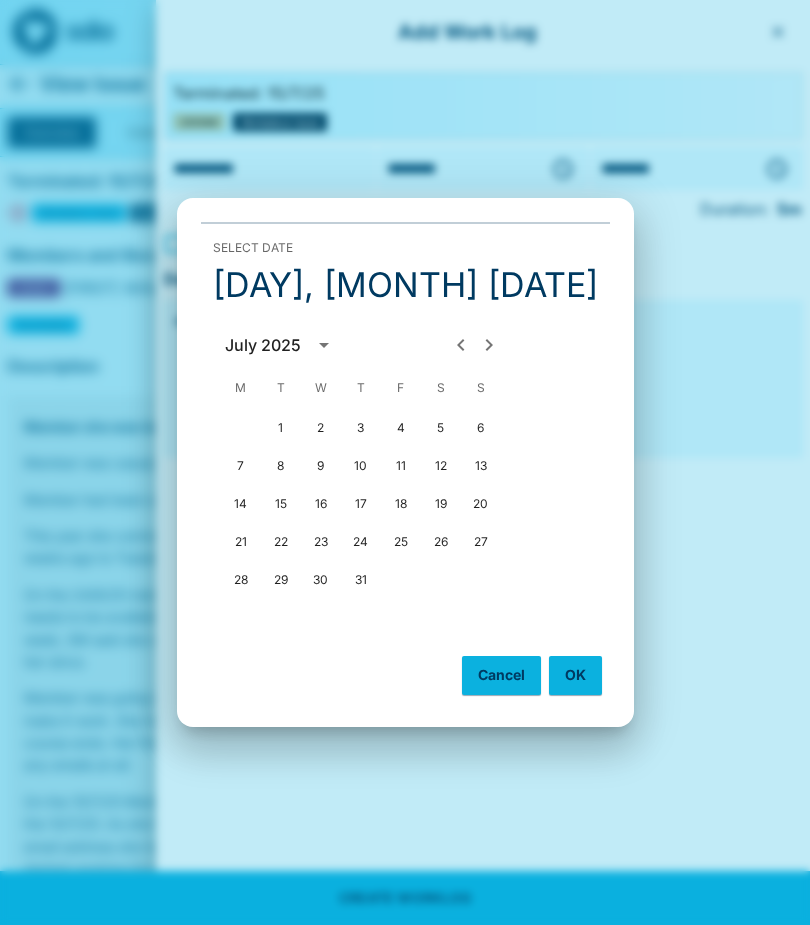 click on "28" at bounding box center (241, 580) 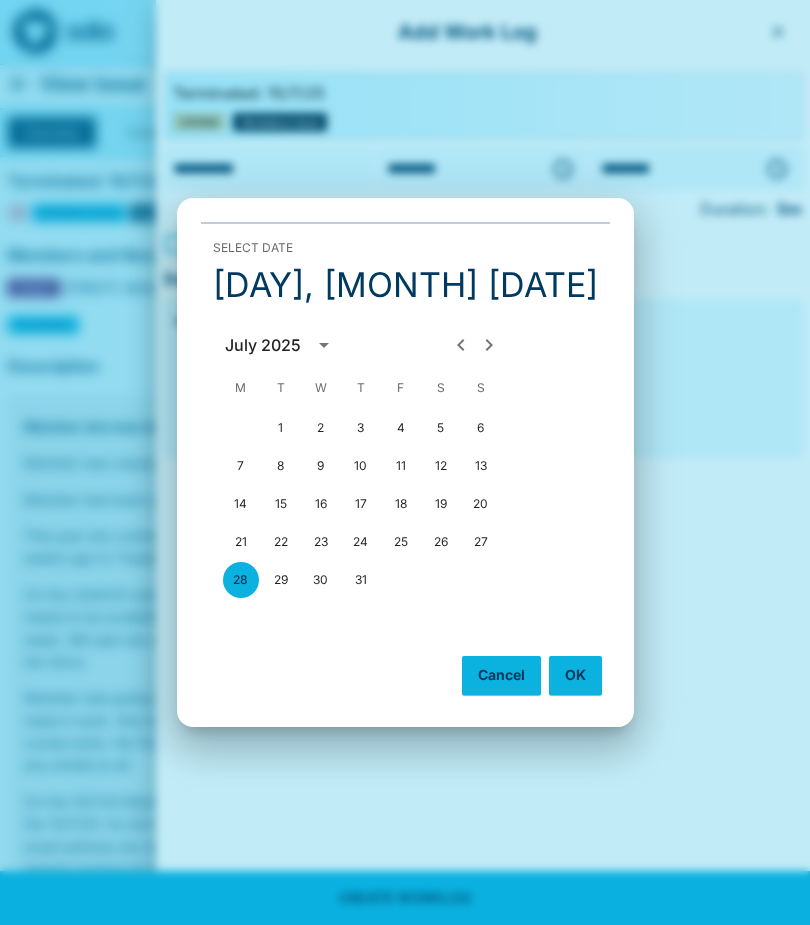 click on "OK" at bounding box center (575, 675) 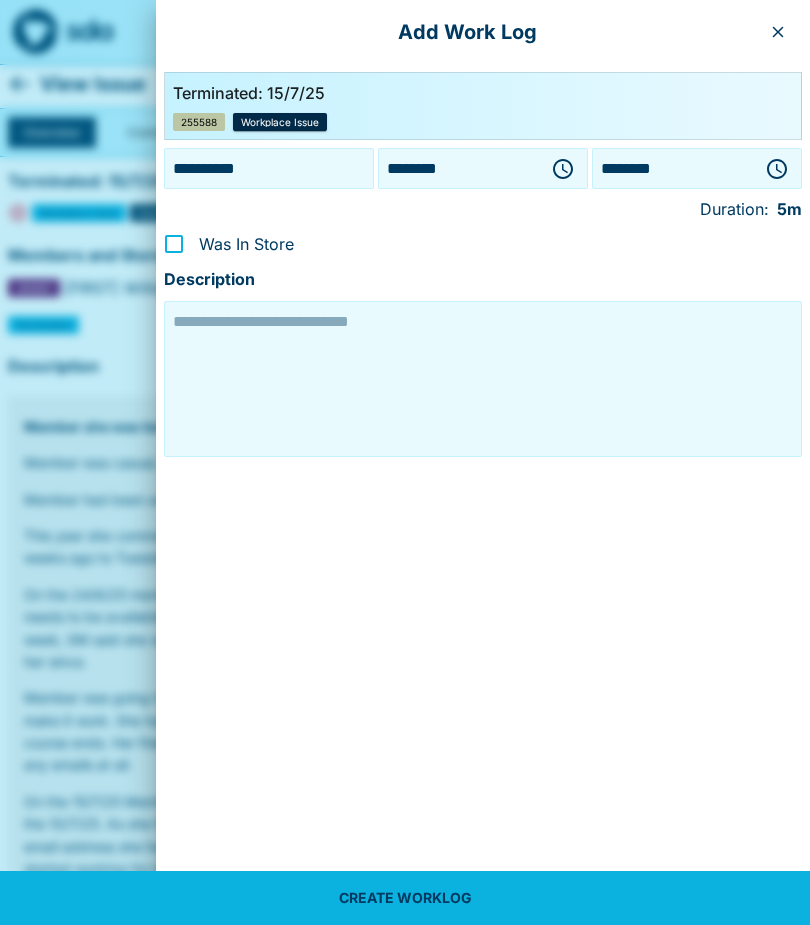 click 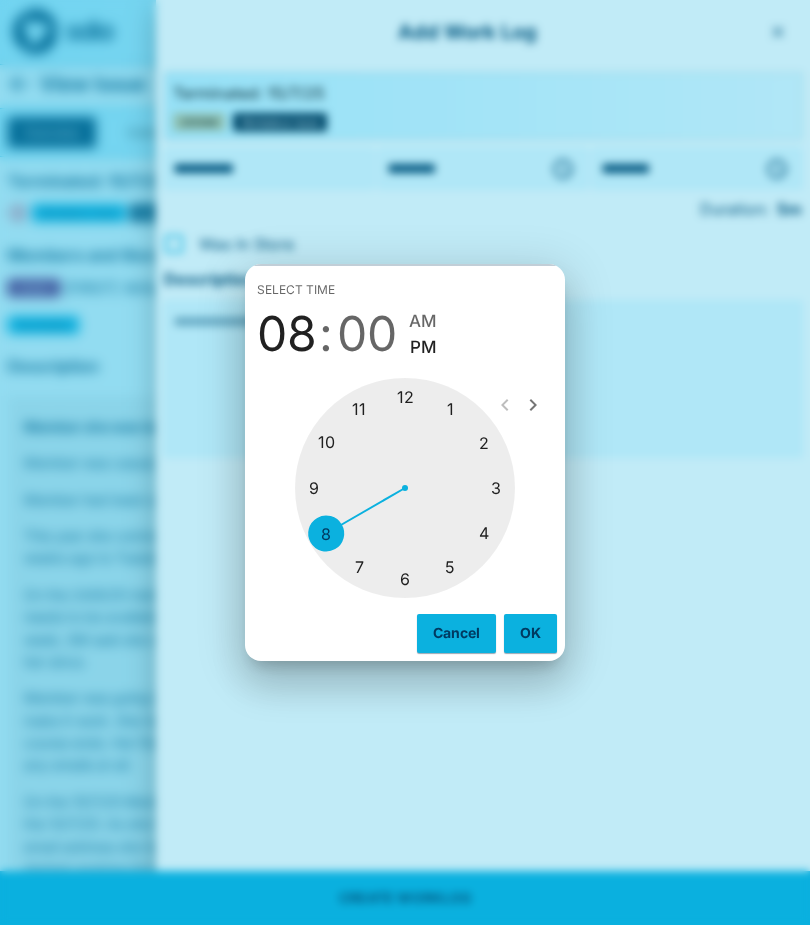 click at bounding box center [405, 488] 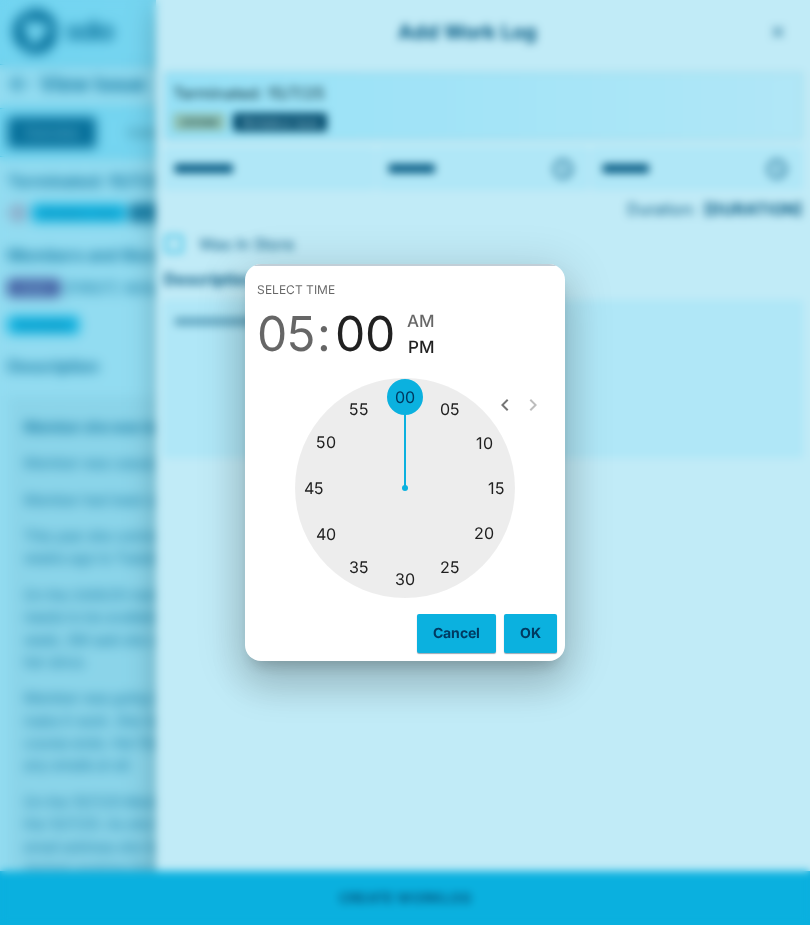 click at bounding box center (405, 488) 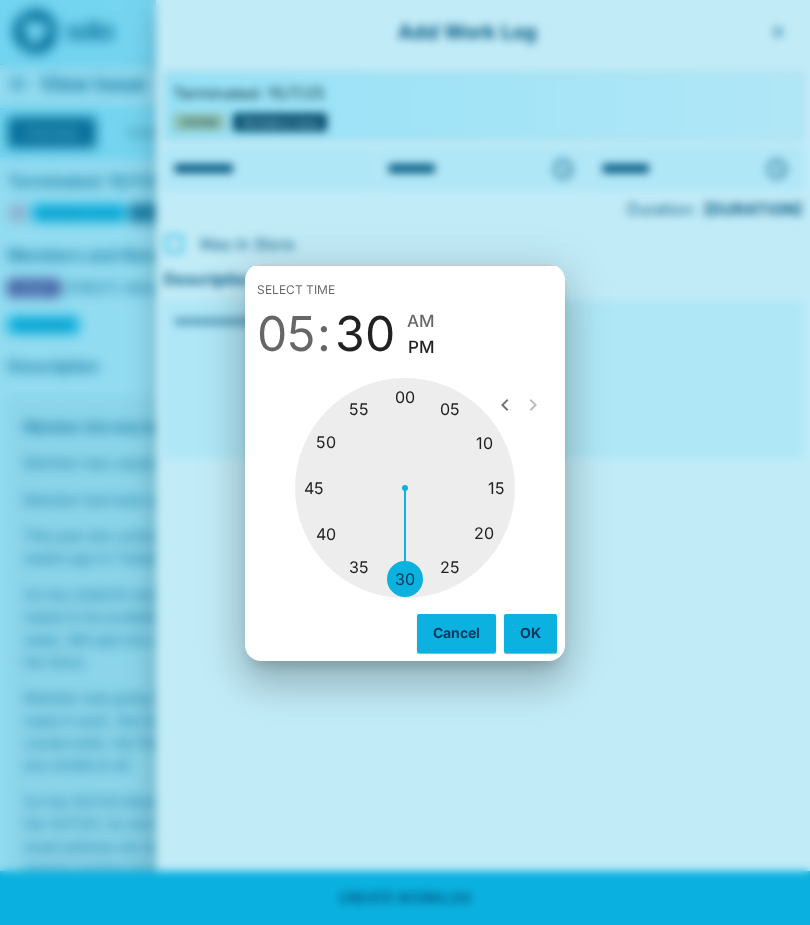 click on "OK" at bounding box center (530, 633) 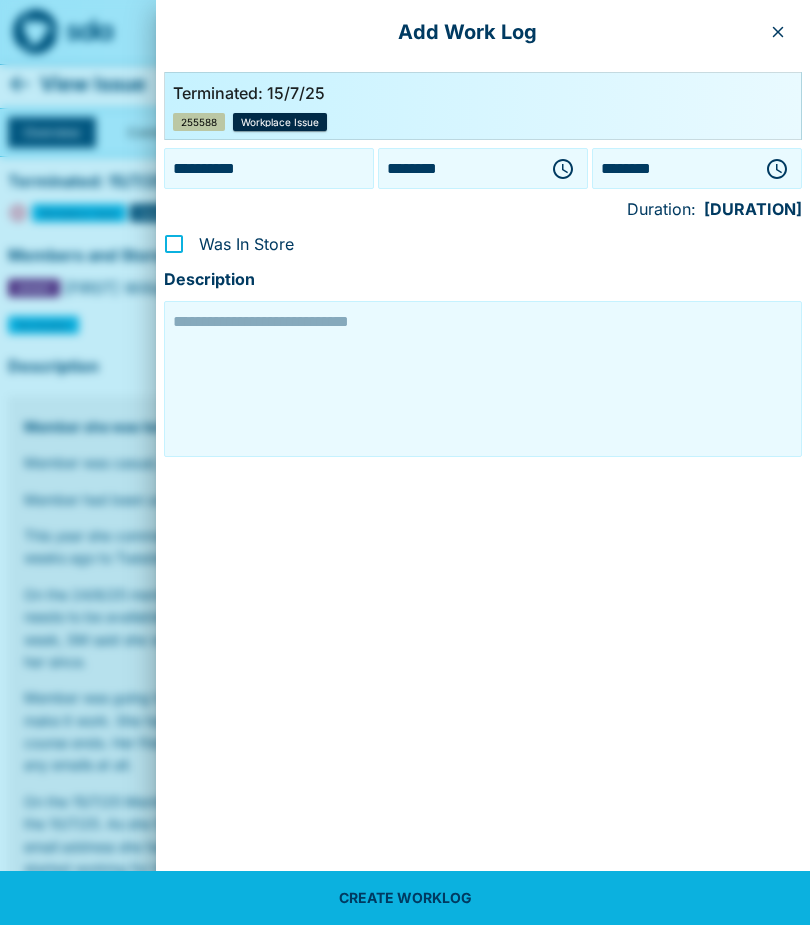 click at bounding box center (777, 169) 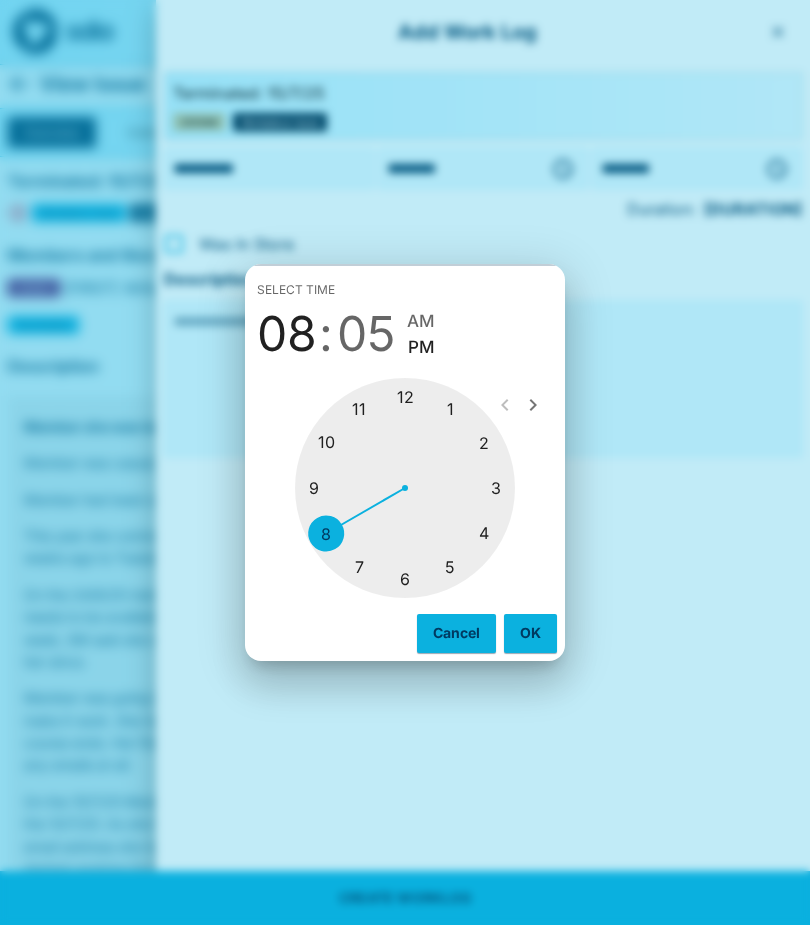click at bounding box center [405, 488] 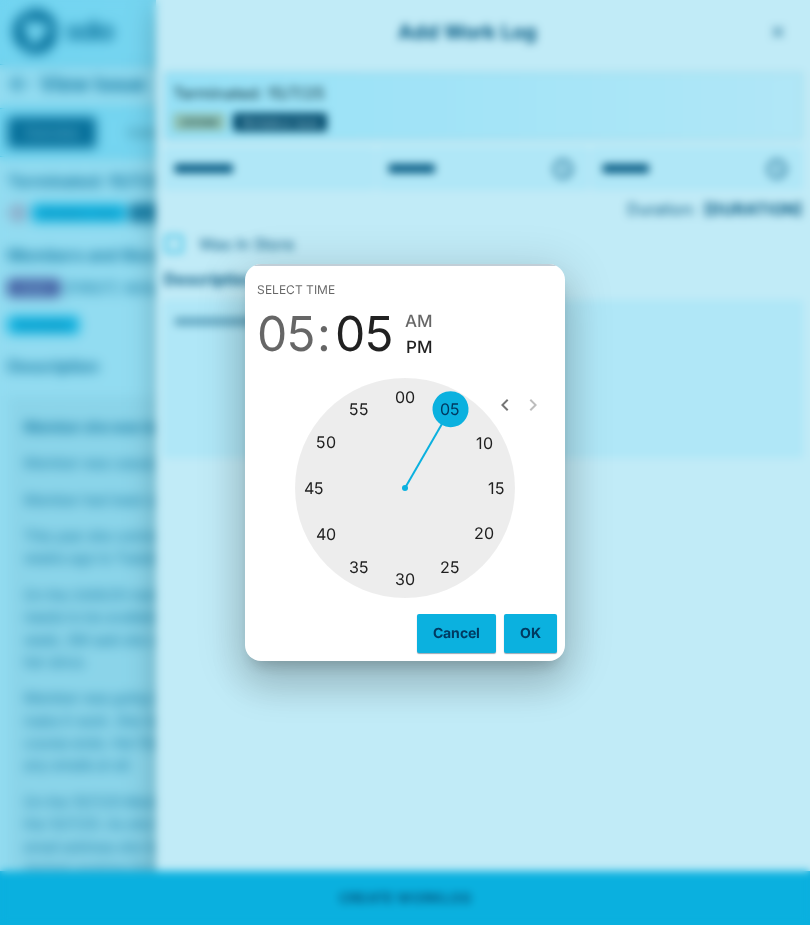 click at bounding box center (405, 488) 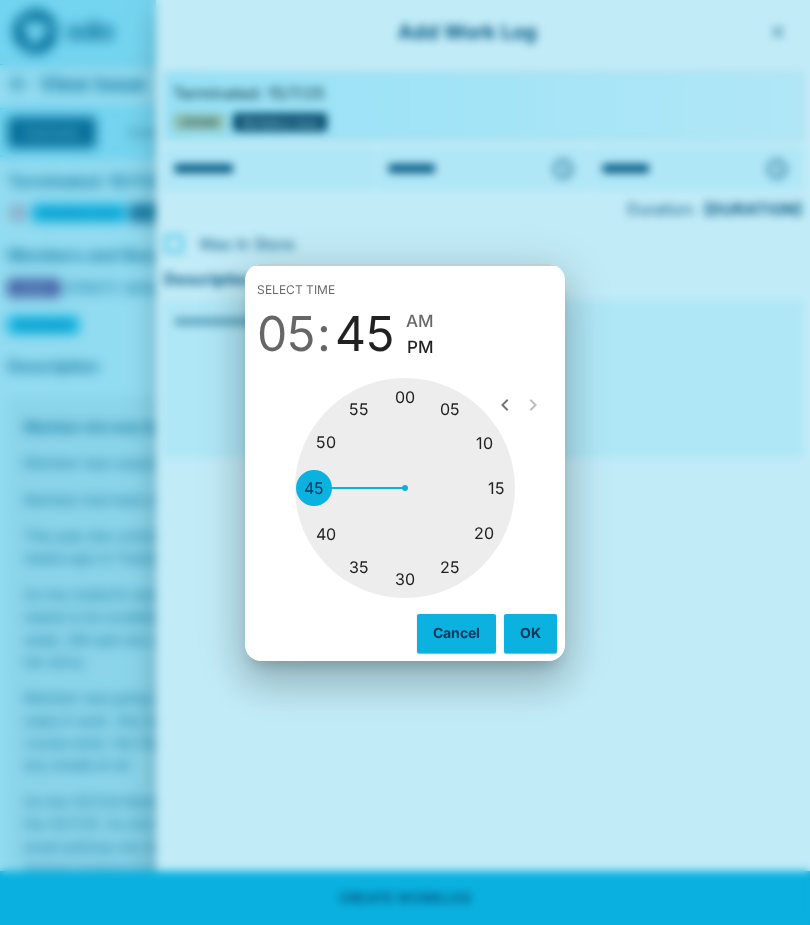 click on "OK" at bounding box center [530, 633] 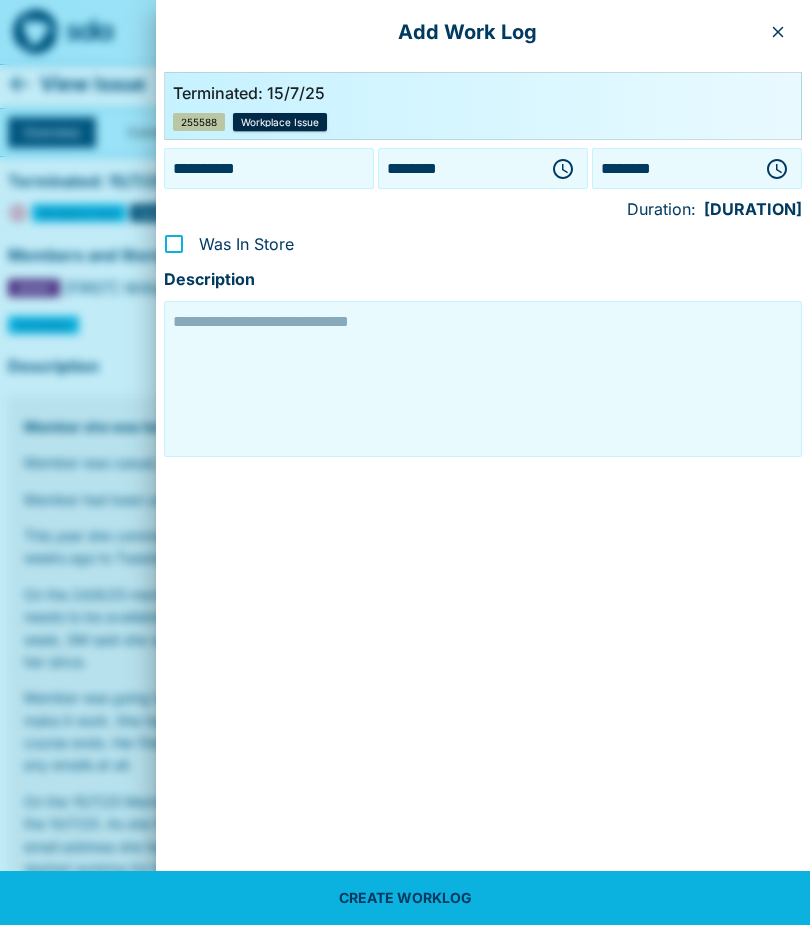 click at bounding box center [483, 379] 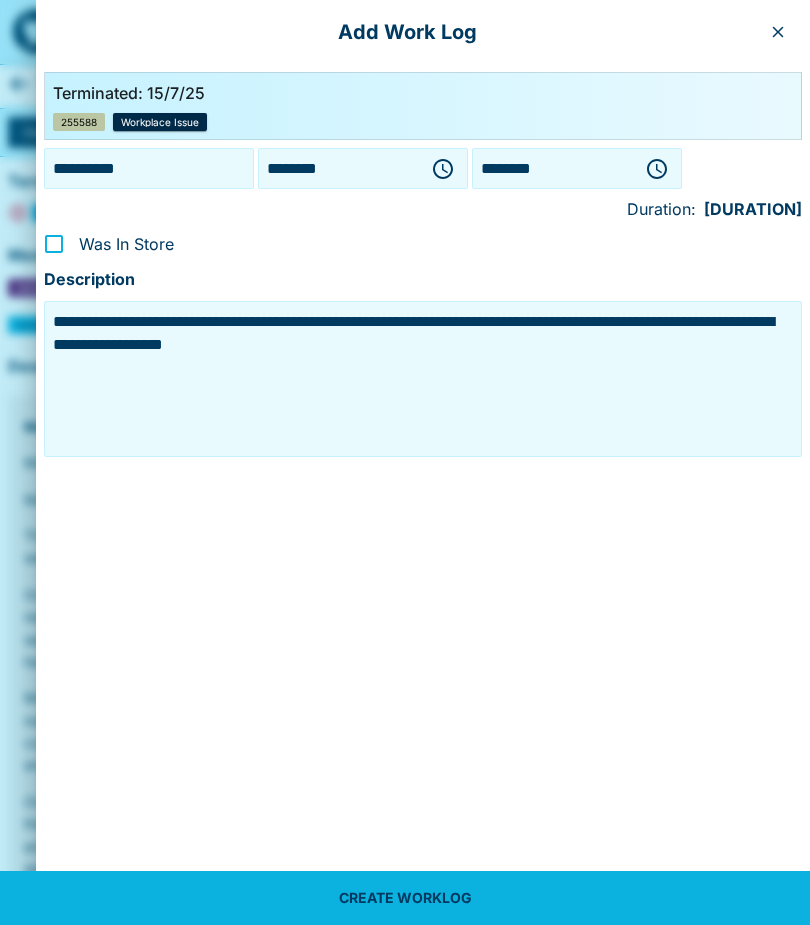 type on "**********" 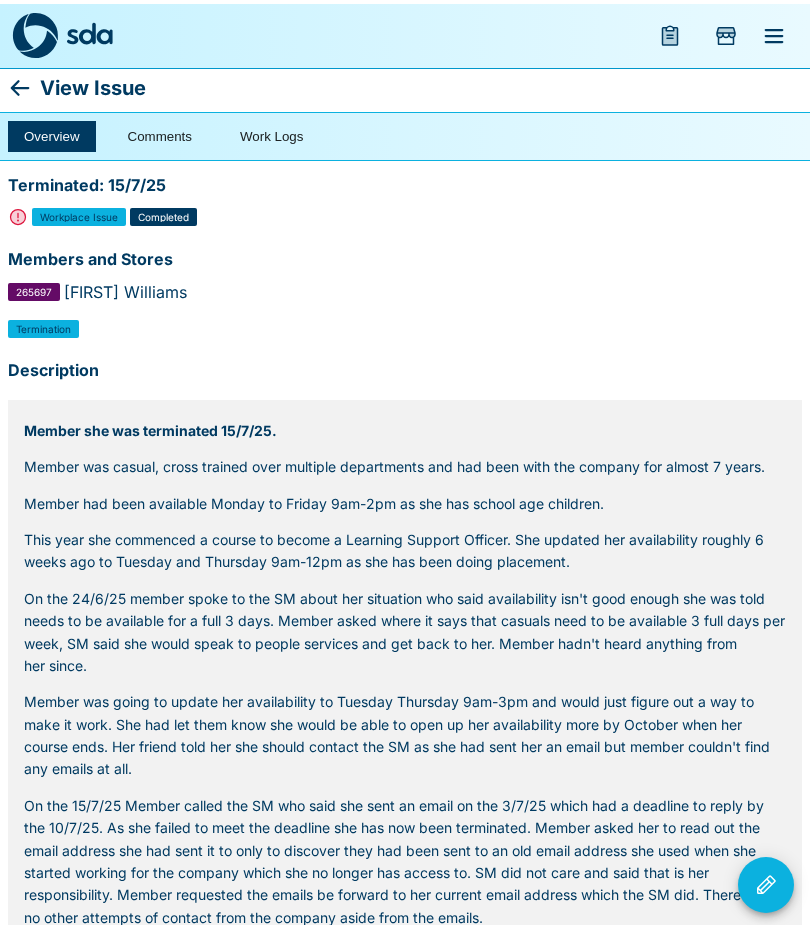 scroll, scrollTop: 0, scrollLeft: 0, axis: both 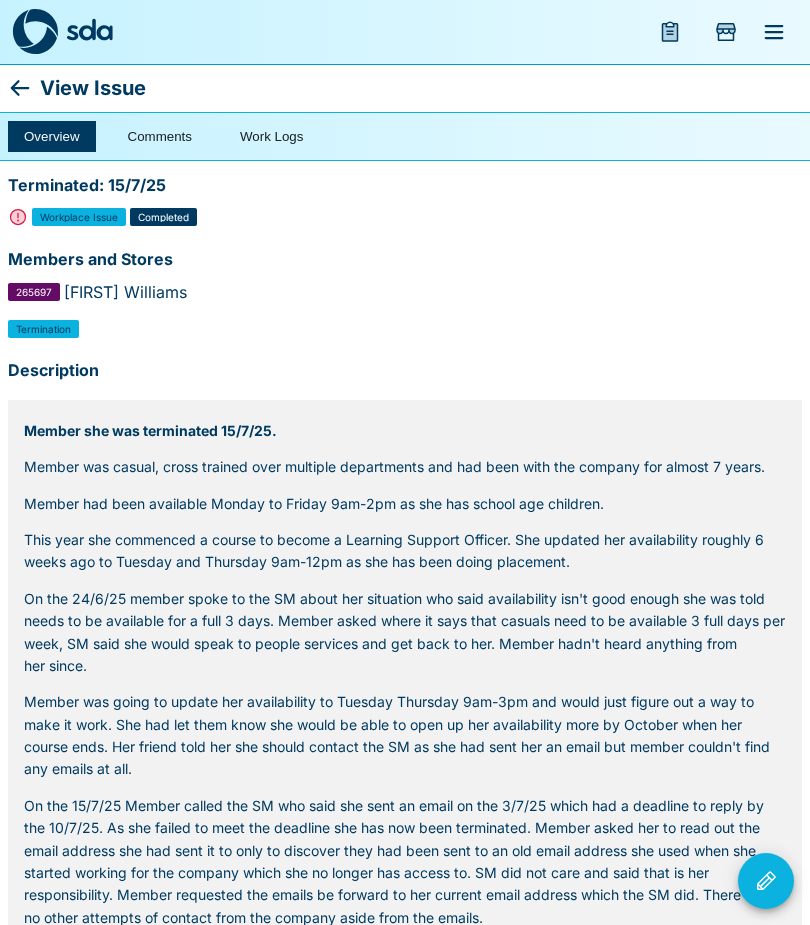 click on "View Issue" at bounding box center (405, 88) 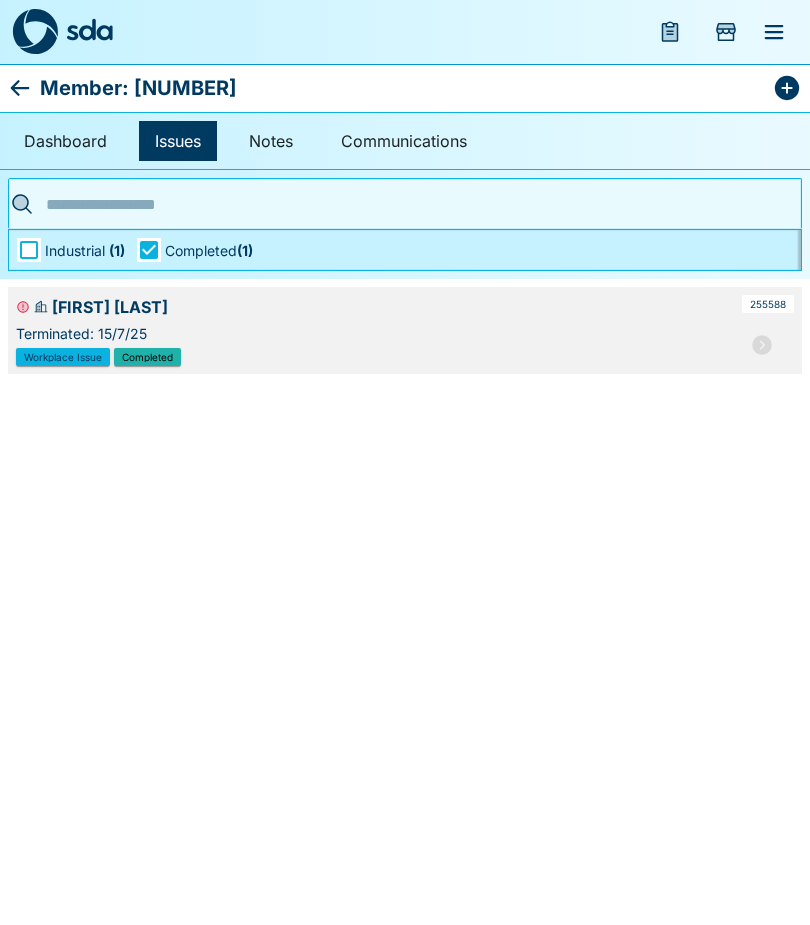 click 